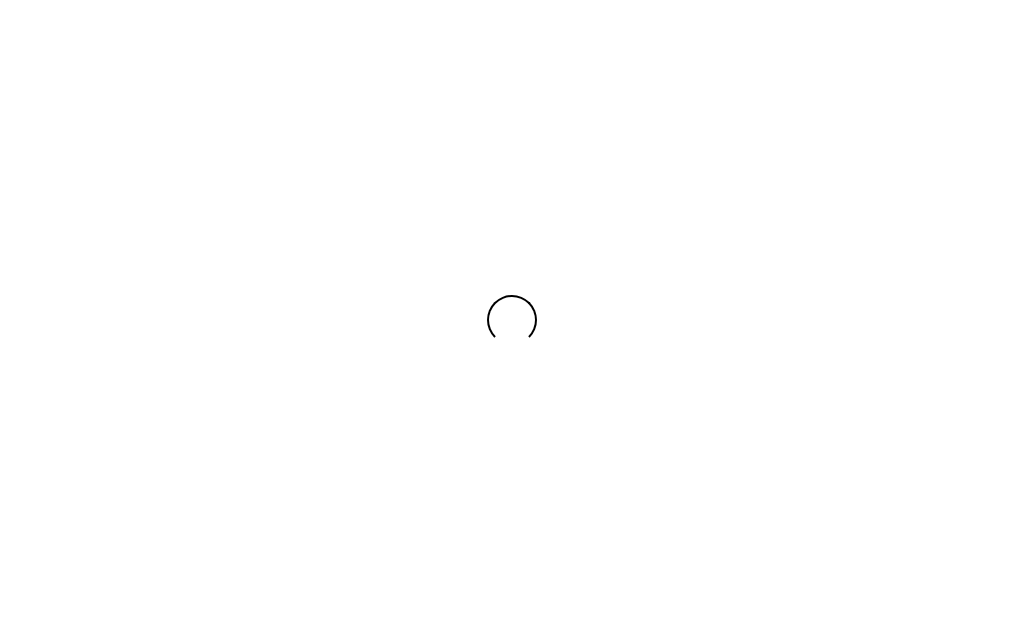 scroll, scrollTop: 0, scrollLeft: 0, axis: both 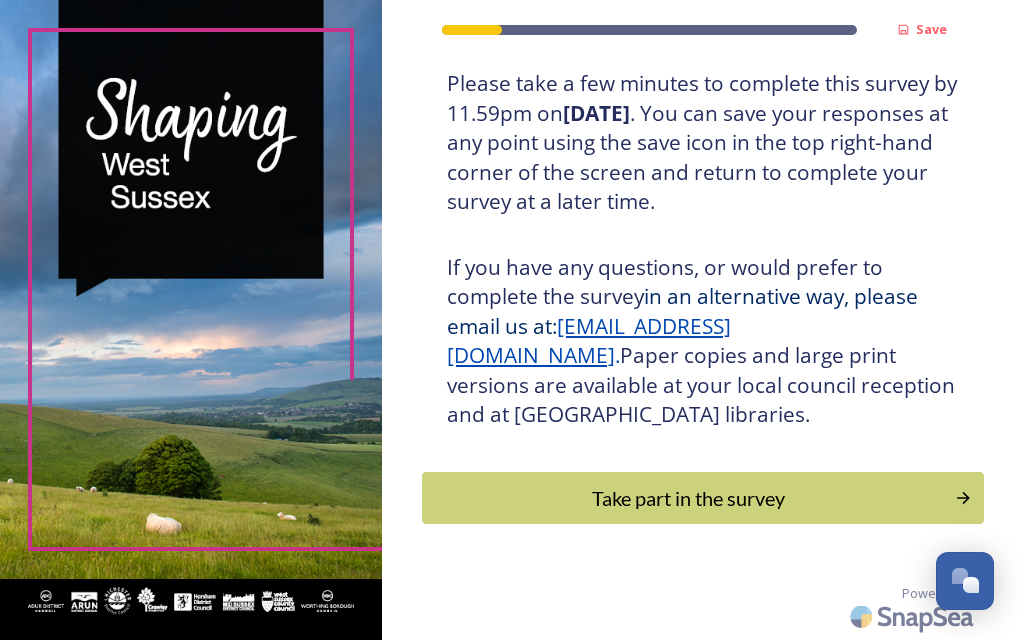 click on "Take part in the survey" at bounding box center (688, 498) 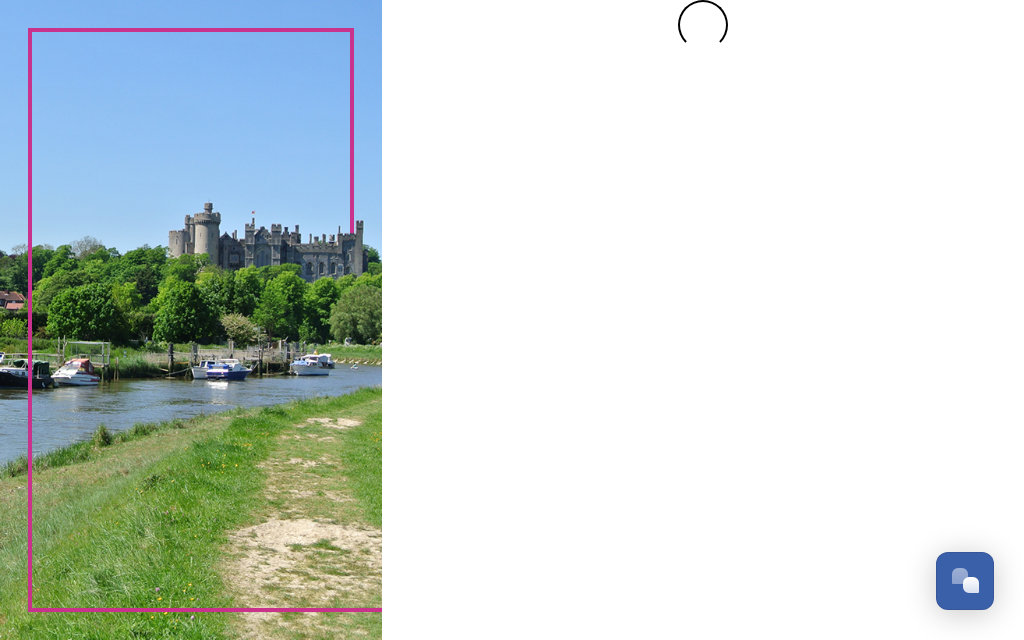 scroll, scrollTop: 0, scrollLeft: 0, axis: both 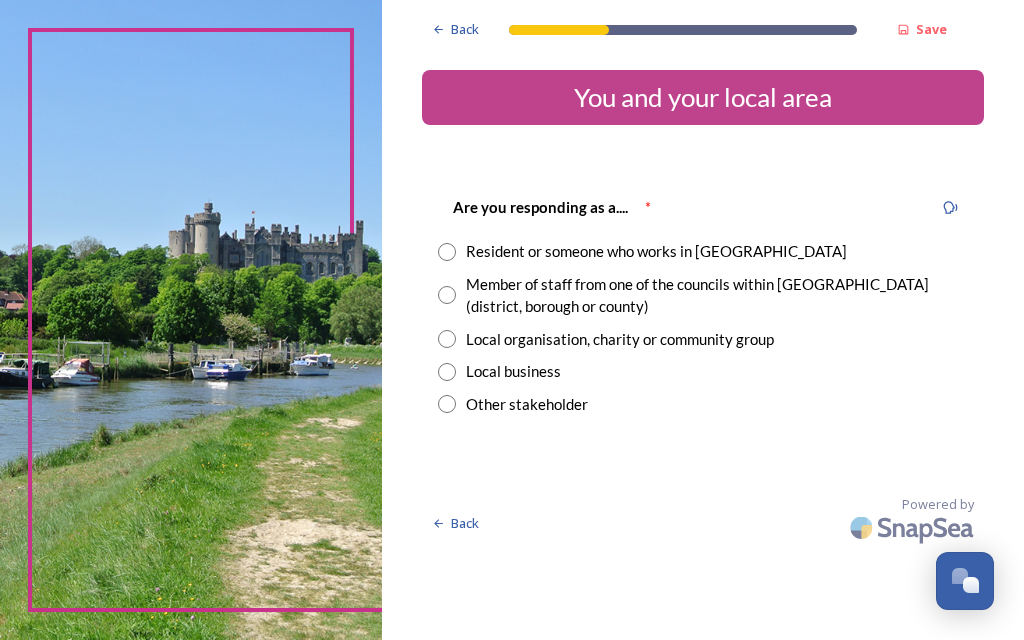 click on "Resident or someone who works in [GEOGRAPHIC_DATA]" at bounding box center (656, 251) 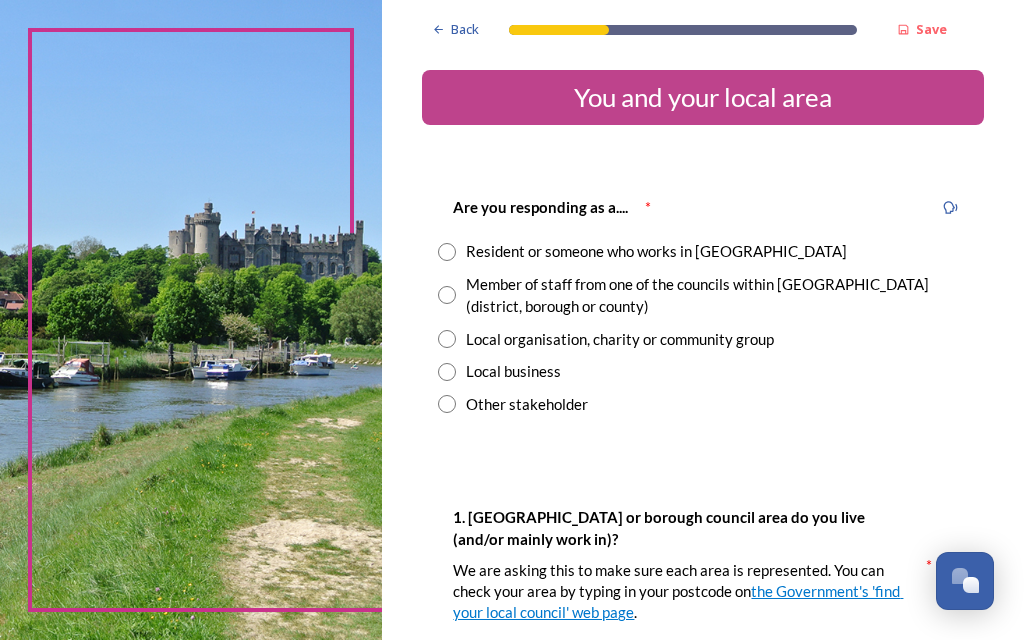 radio on "true" 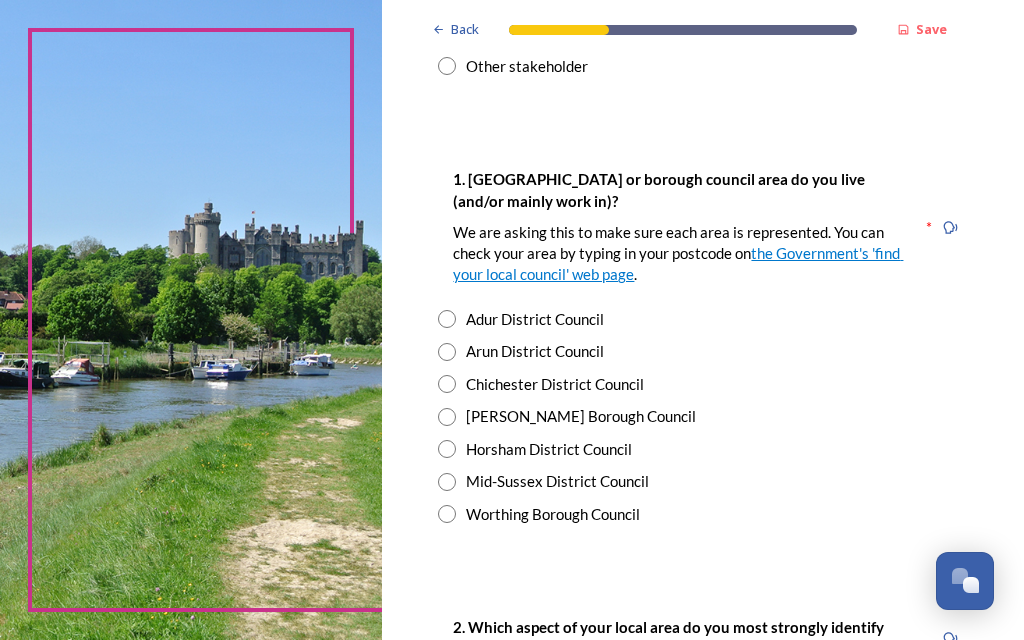 scroll, scrollTop: 339, scrollLeft: 0, axis: vertical 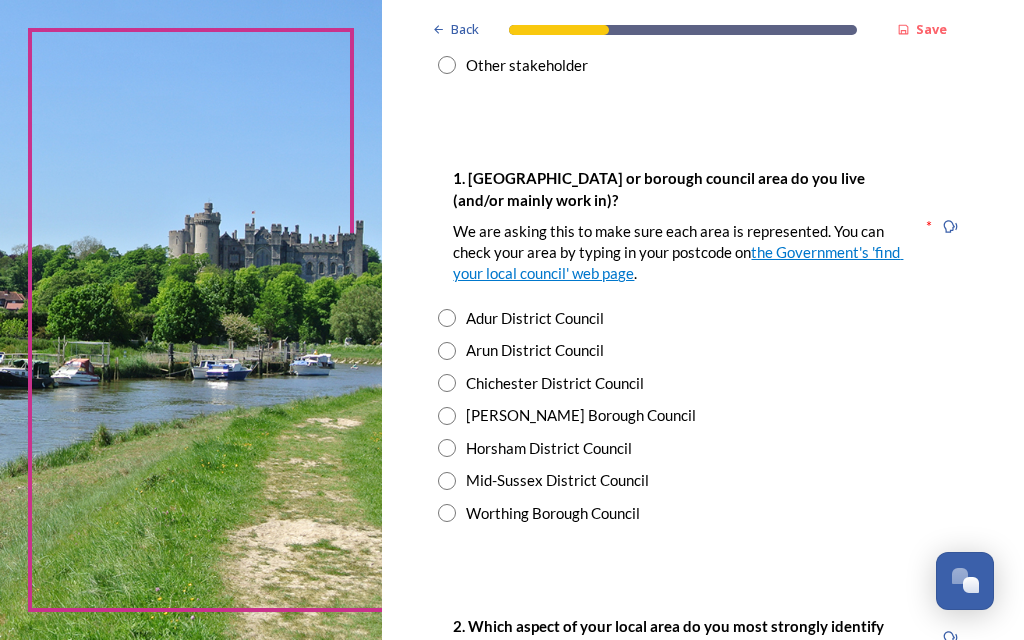 click on "Arun District Council" at bounding box center [535, 350] 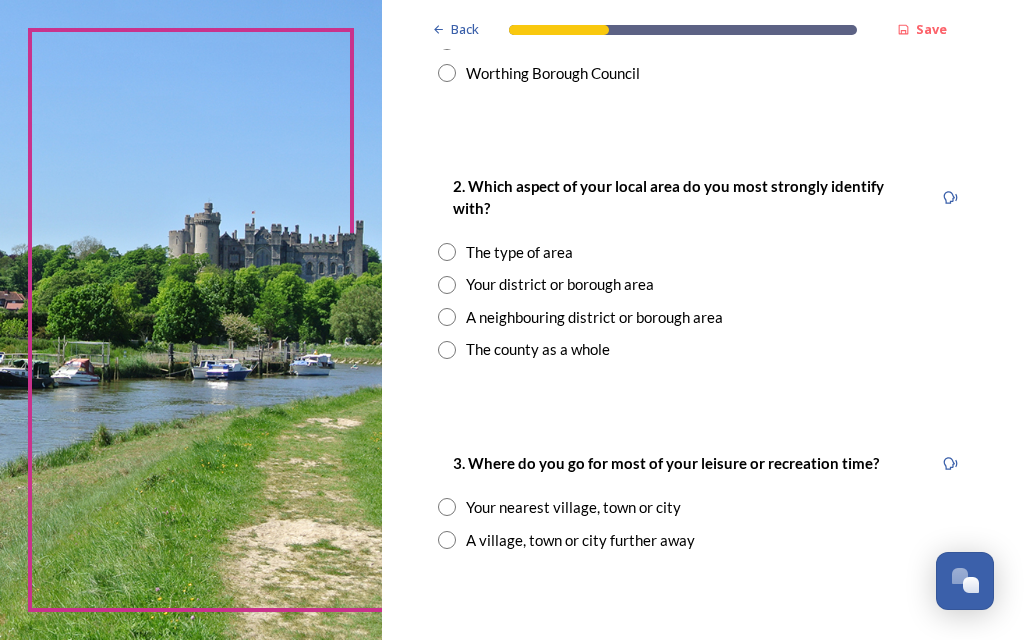 scroll, scrollTop: 780, scrollLeft: 0, axis: vertical 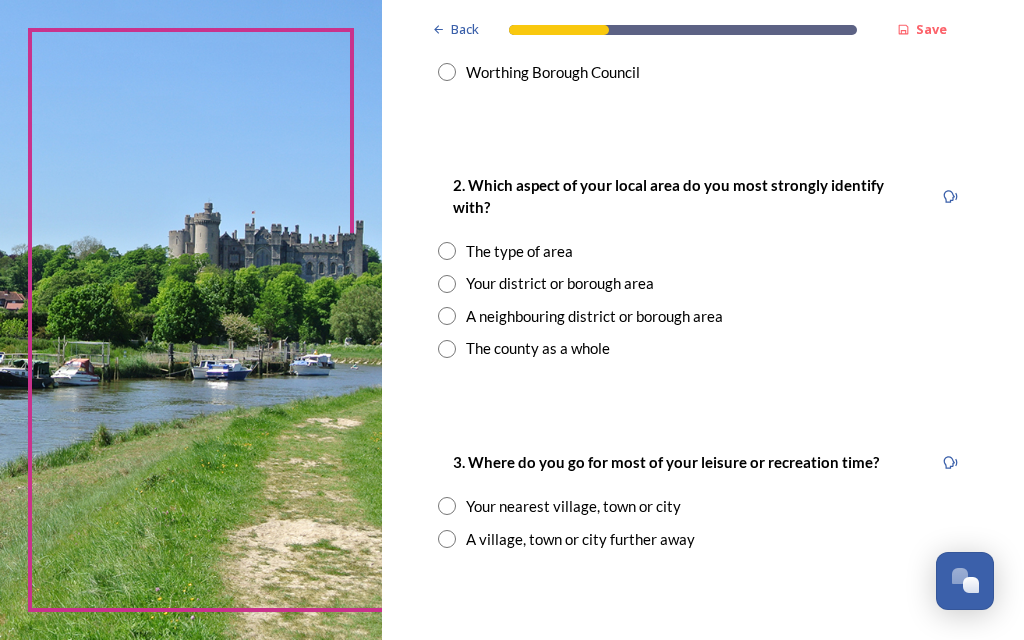 click on "The county as a whole" at bounding box center (538, 348) 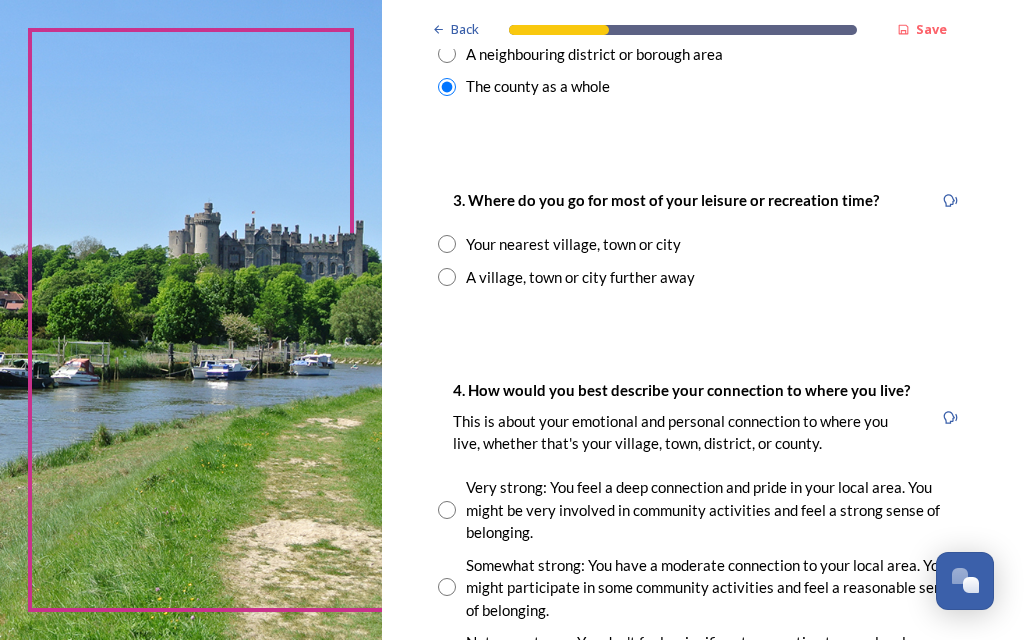 scroll, scrollTop: 1044, scrollLeft: 0, axis: vertical 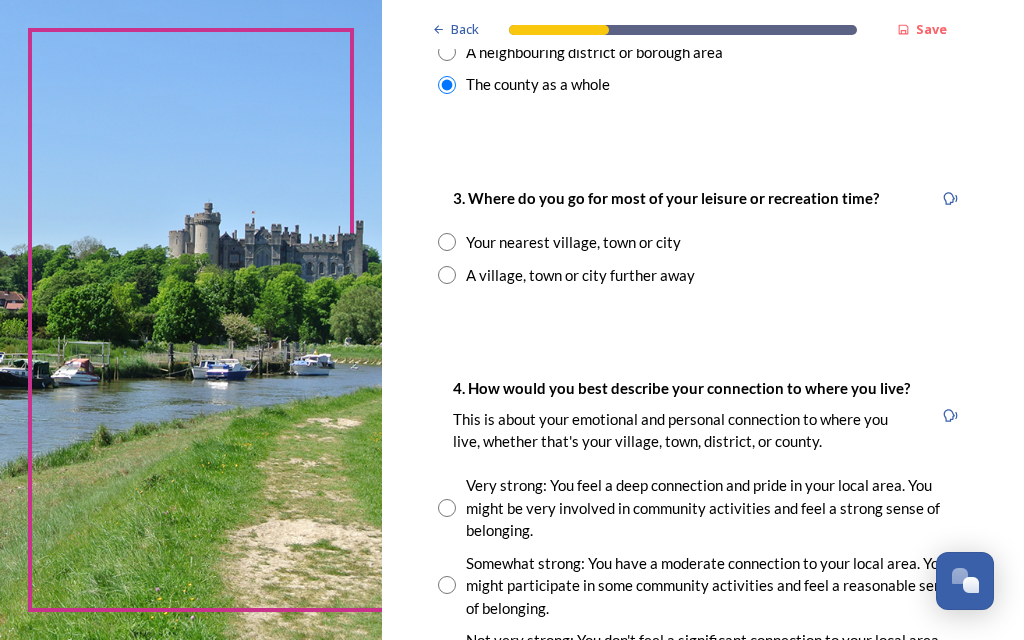 click on "3. Where do you go for most of your leisure or recreation time? Your nearest village, town or city A village, town or city further away" at bounding box center [703, 236] 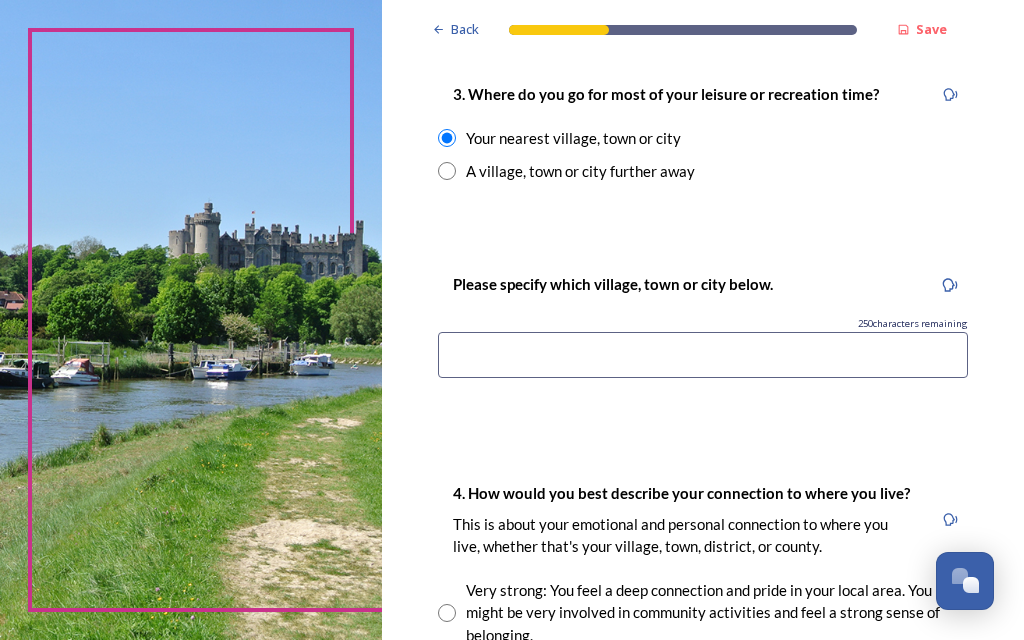 scroll, scrollTop: 1148, scrollLeft: 0, axis: vertical 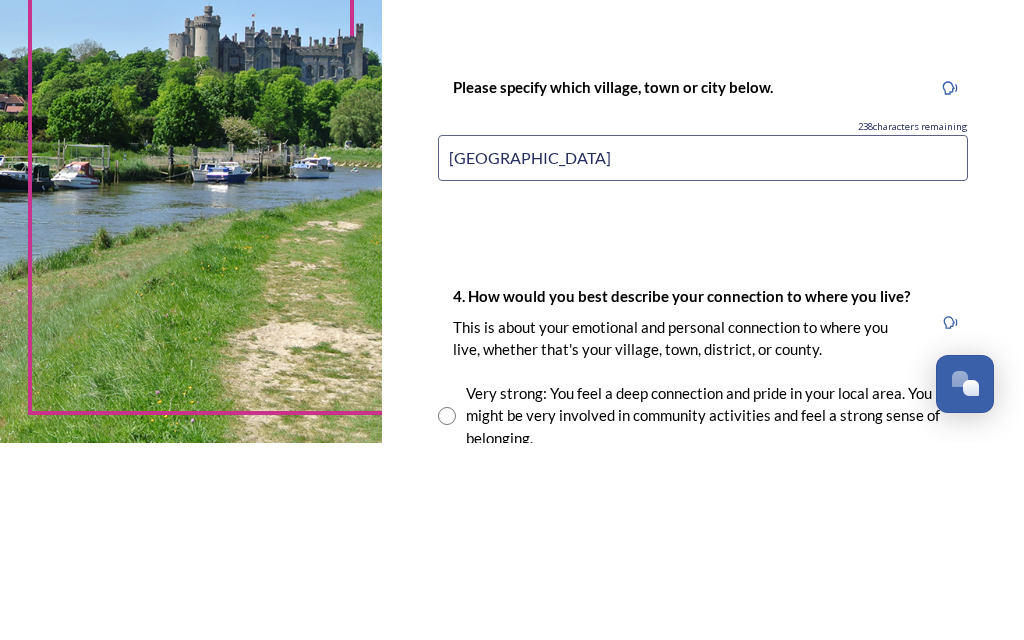 type on "[GEOGRAPHIC_DATA]" 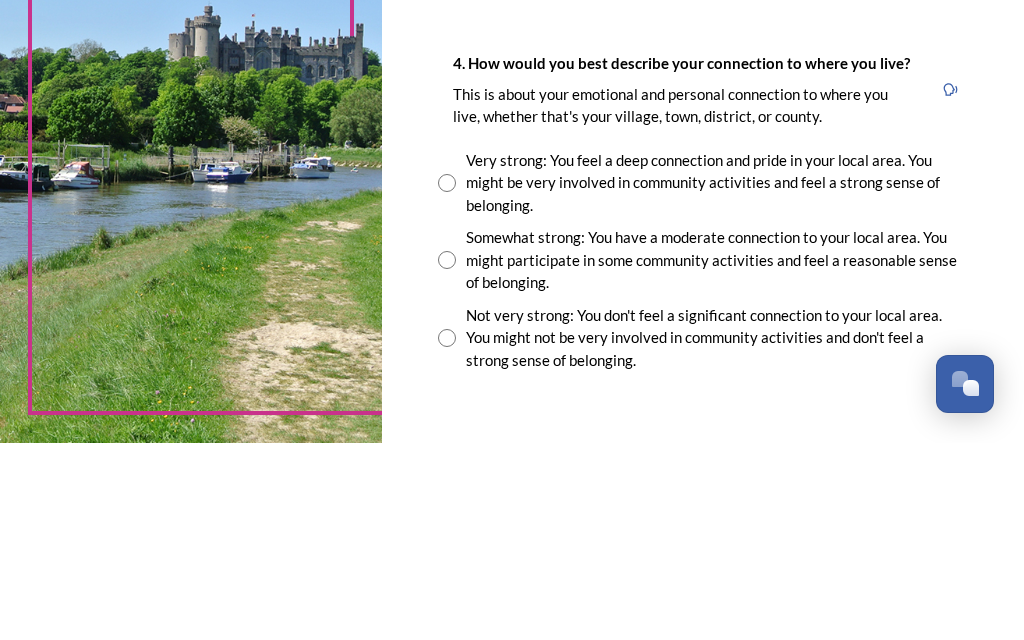 scroll, scrollTop: 1381, scrollLeft: 0, axis: vertical 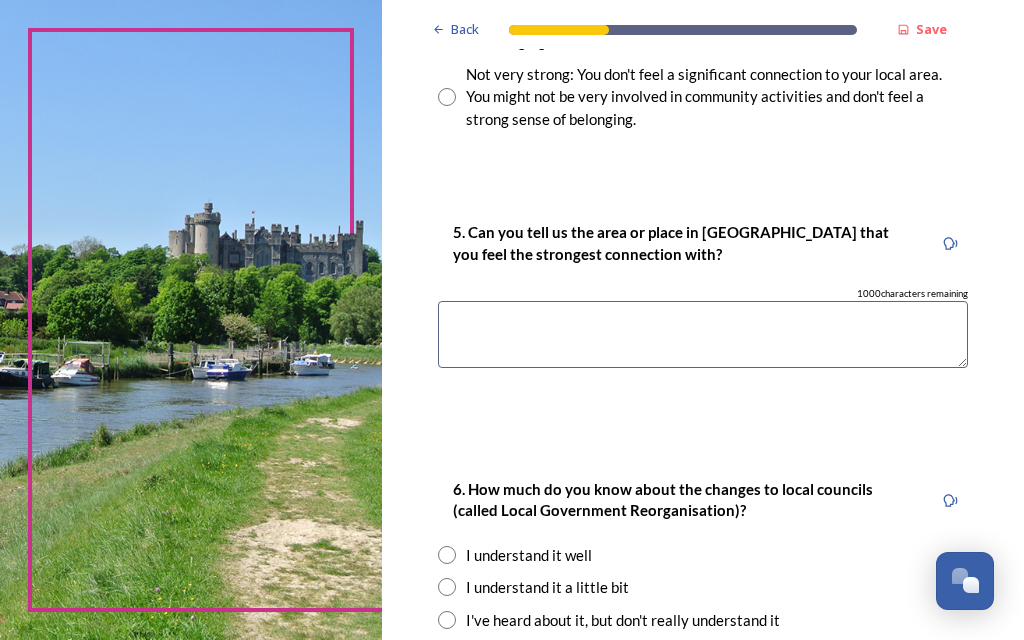 click at bounding box center [703, 334] 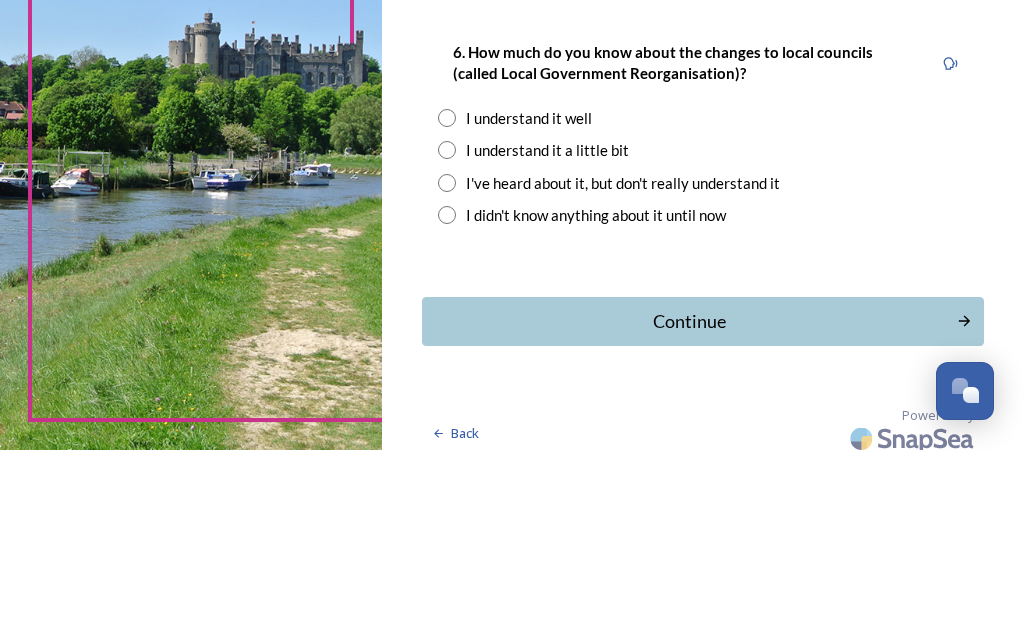 scroll, scrollTop: 2064, scrollLeft: 0, axis: vertical 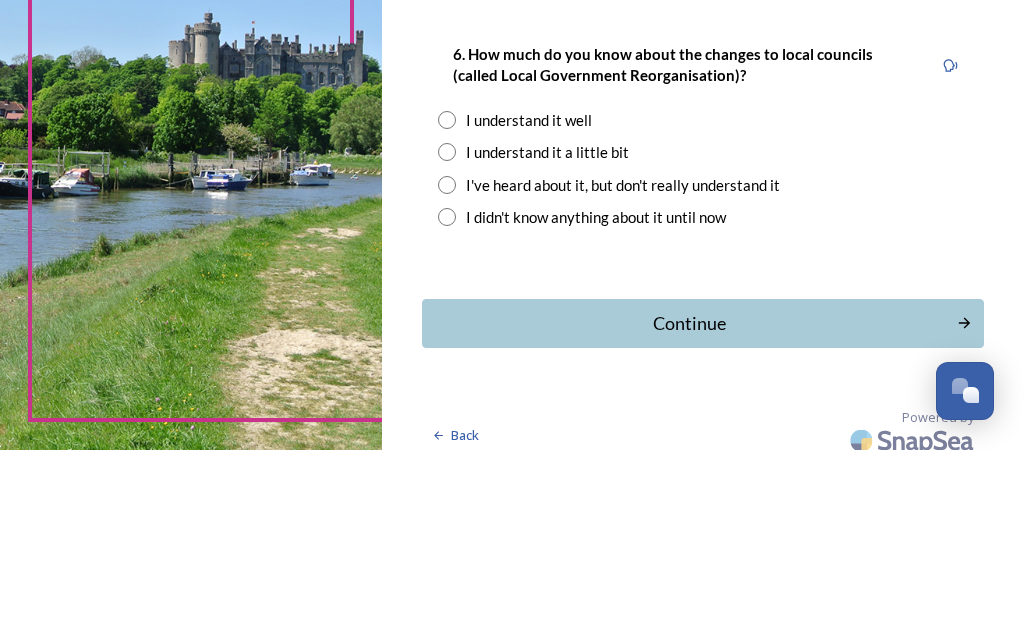type on "[GEOGRAPHIC_DATA]" 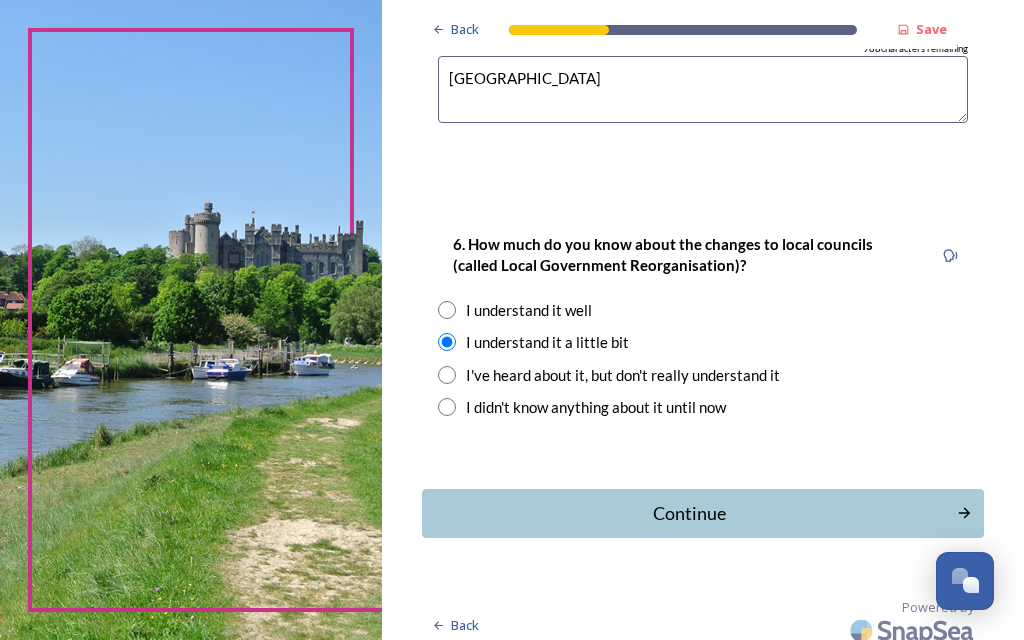 click on "Continue" at bounding box center [689, 513] 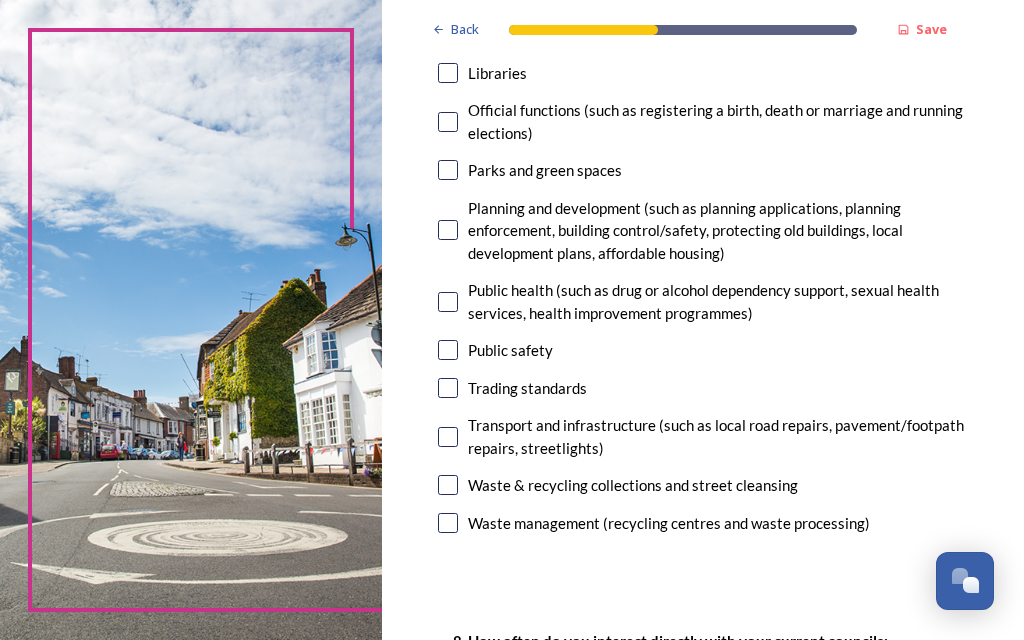 scroll, scrollTop: 716, scrollLeft: 0, axis: vertical 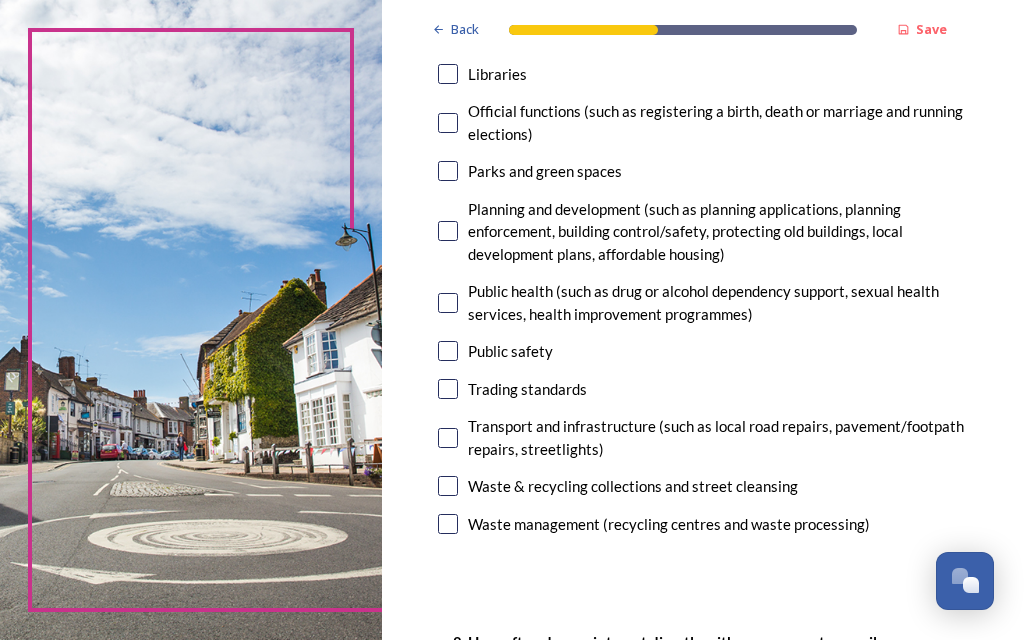 click on "Waste & recycling collections and street cleansing" at bounding box center [633, 486] 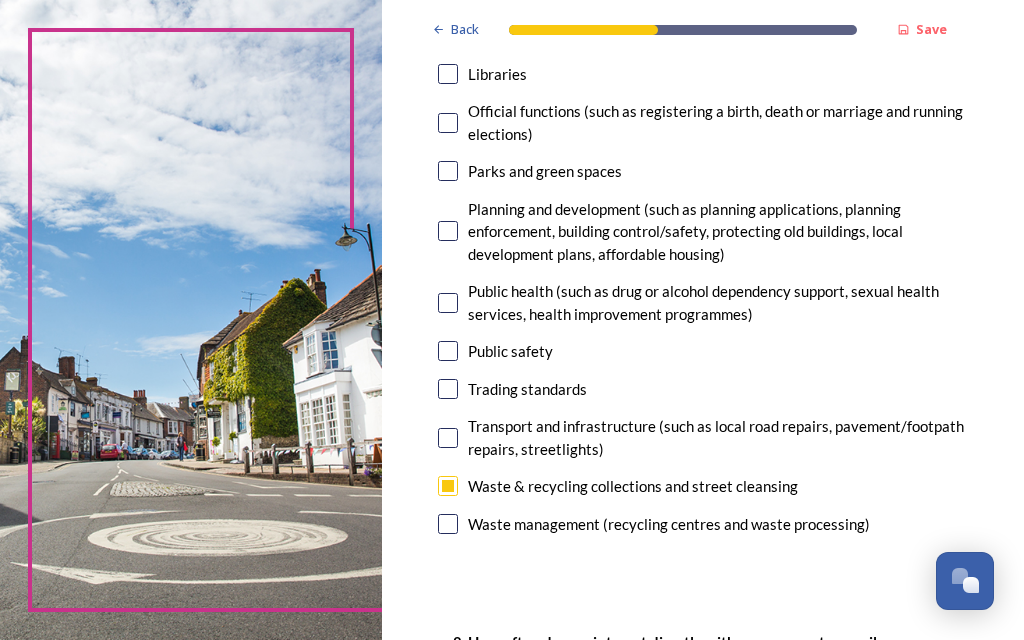 checkbox on "true" 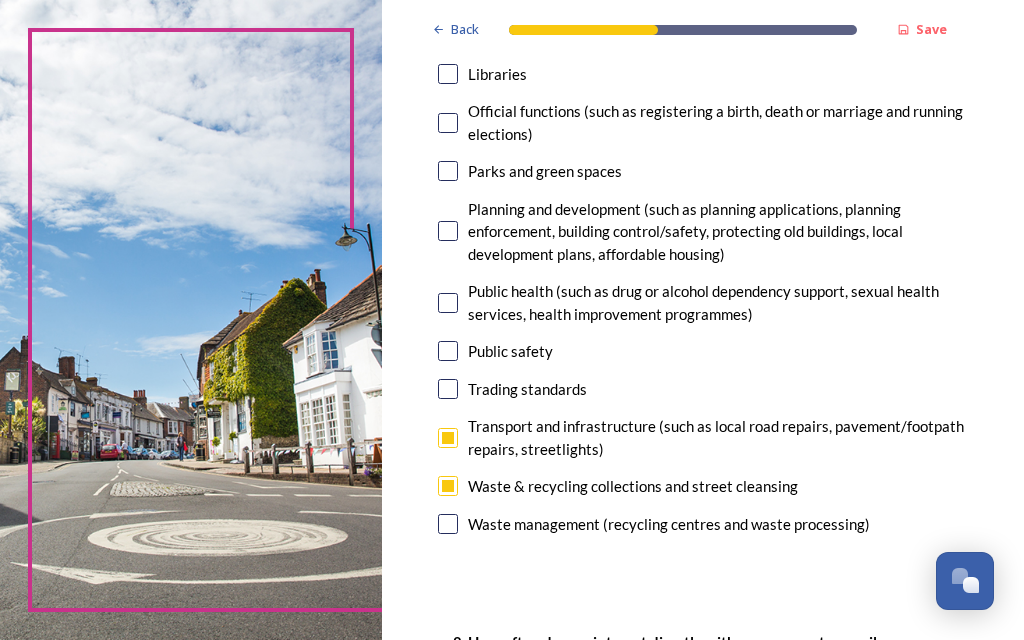checkbox on "true" 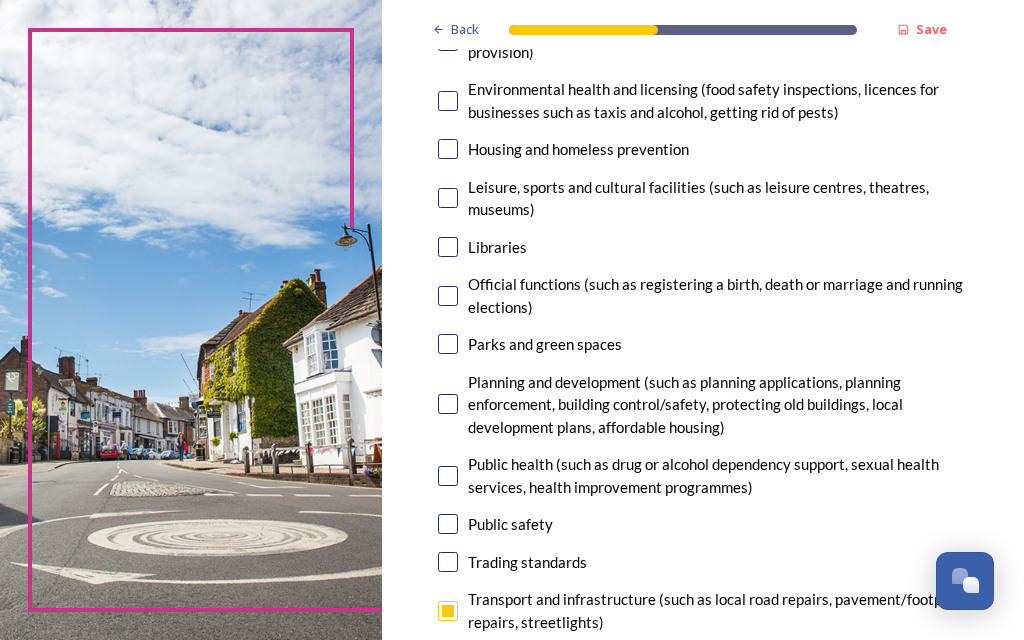 scroll, scrollTop: 542, scrollLeft: 0, axis: vertical 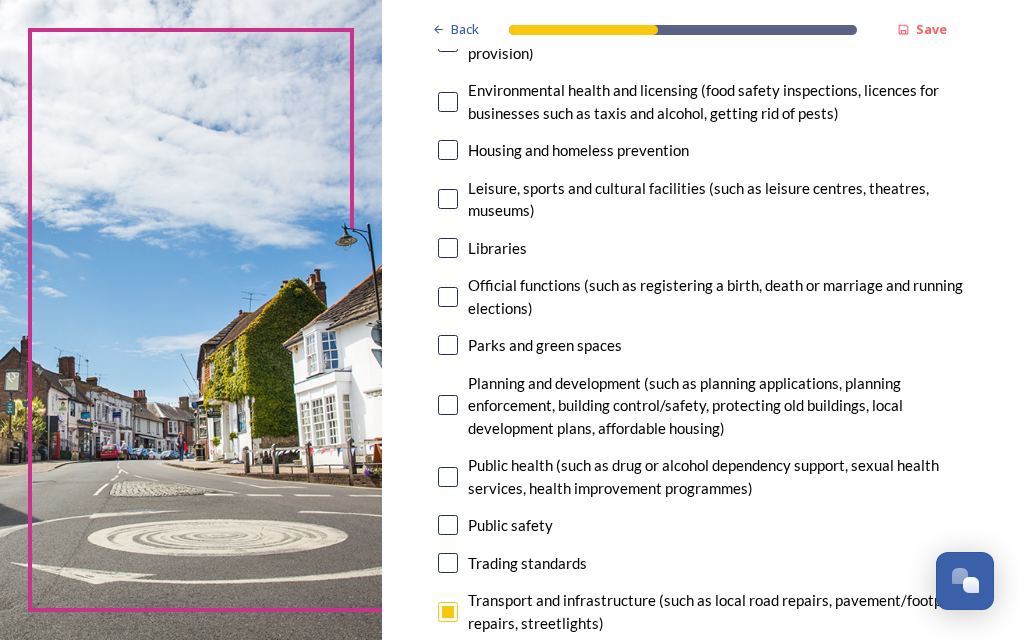click on "Parks and green spaces" at bounding box center [545, 345] 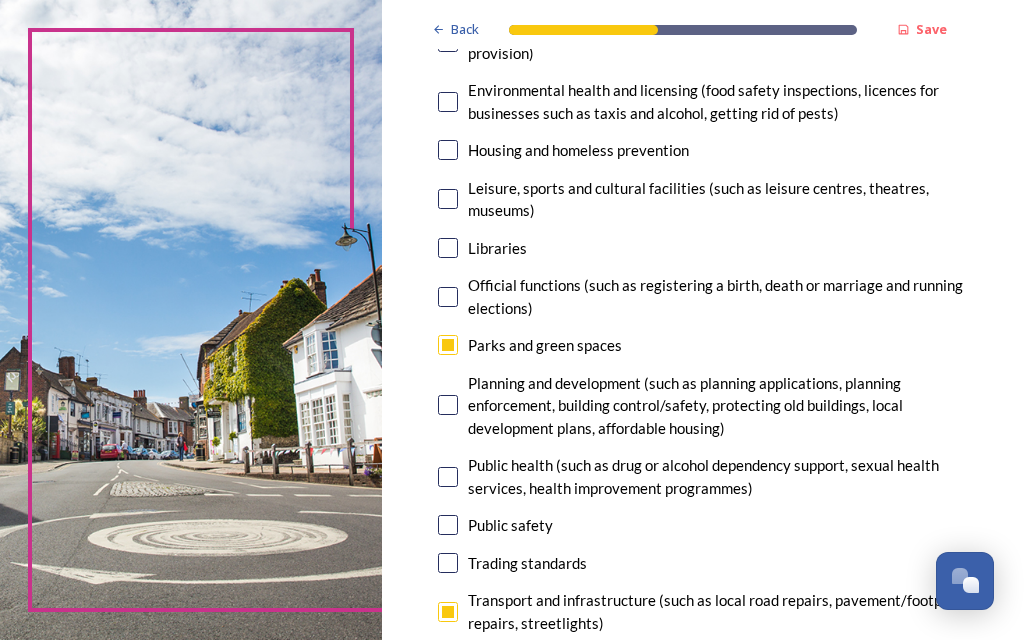 checkbox on "true" 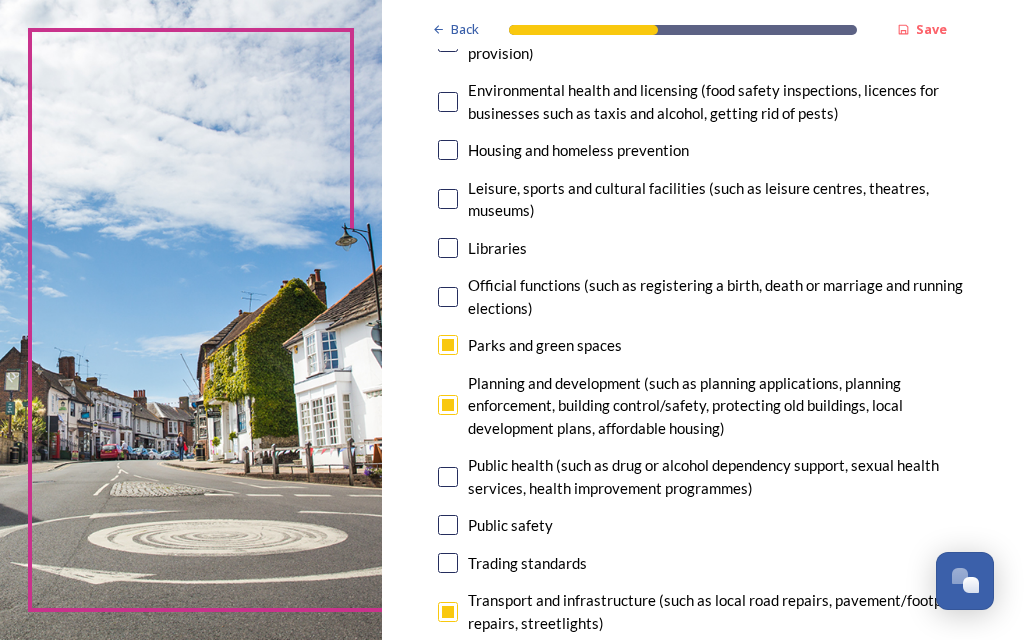 checkbox on "true" 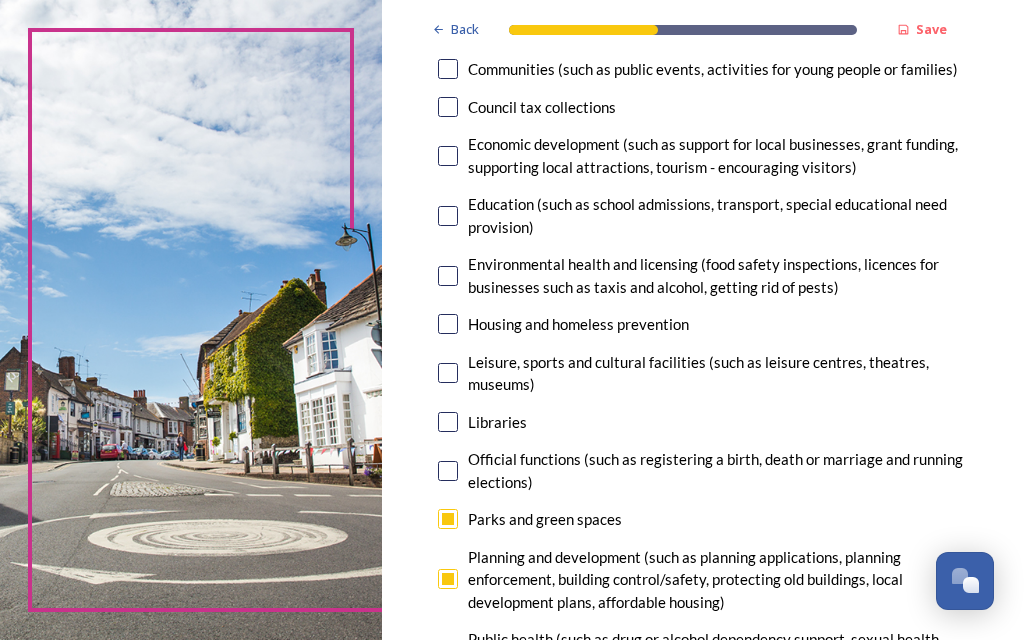 scroll, scrollTop: 368, scrollLeft: 0, axis: vertical 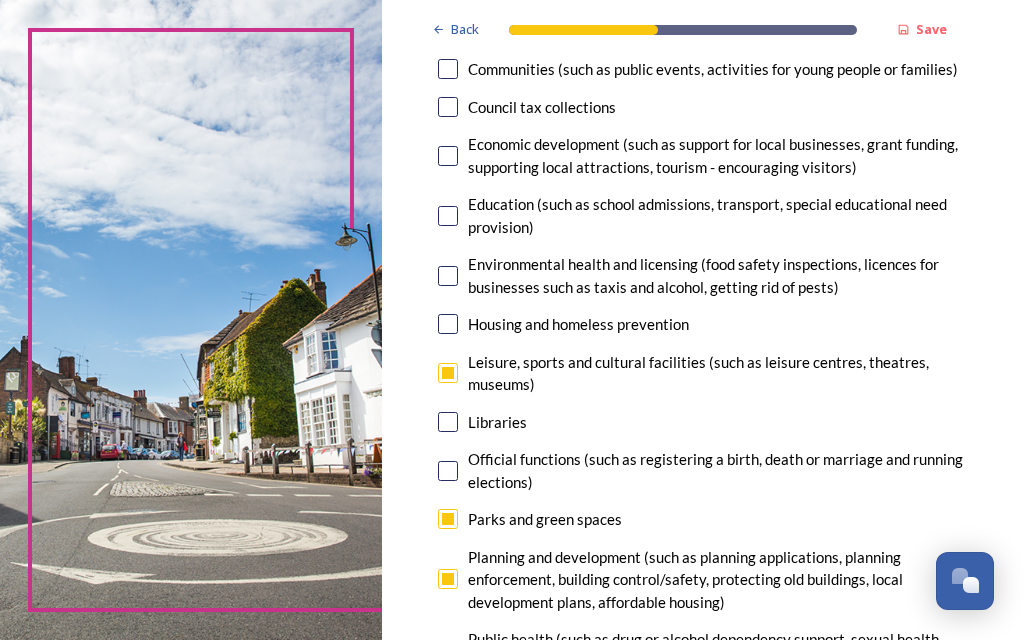 checkbox on "true" 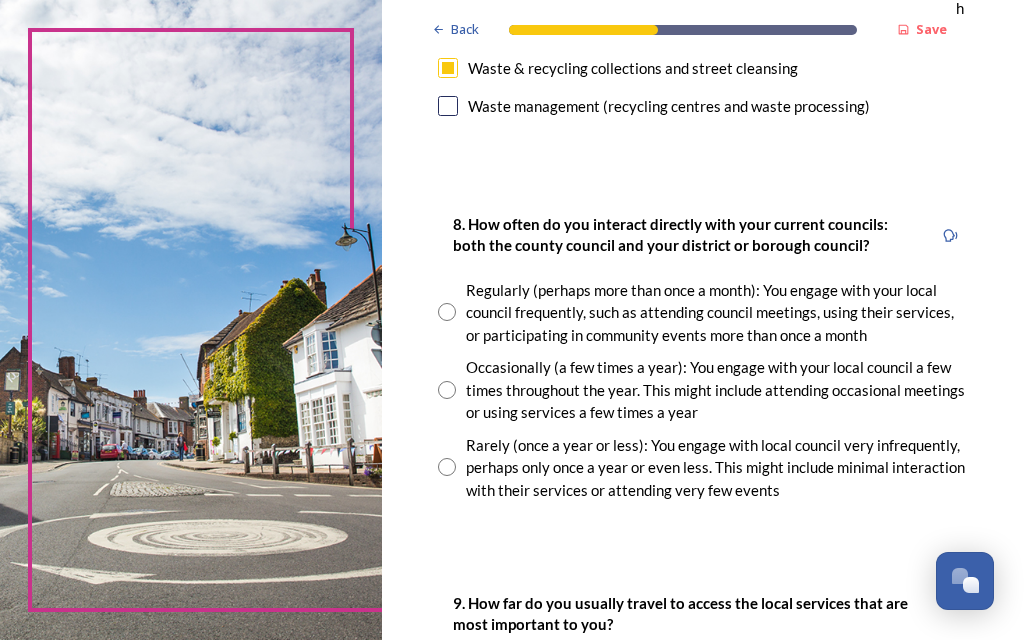 scroll, scrollTop: 1134, scrollLeft: 0, axis: vertical 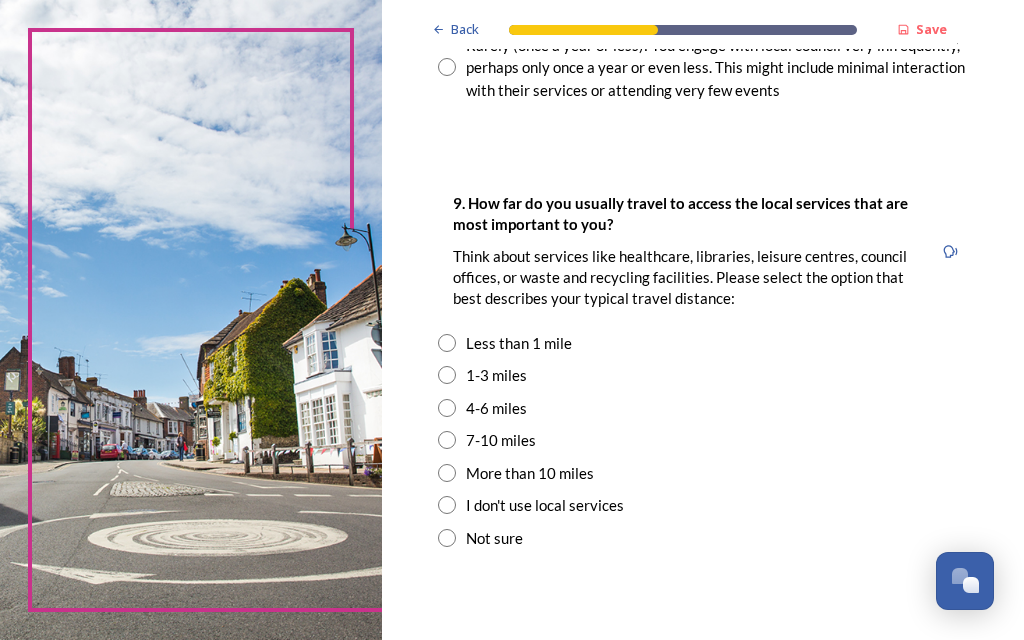 click on "1-3 miles" at bounding box center (496, 375) 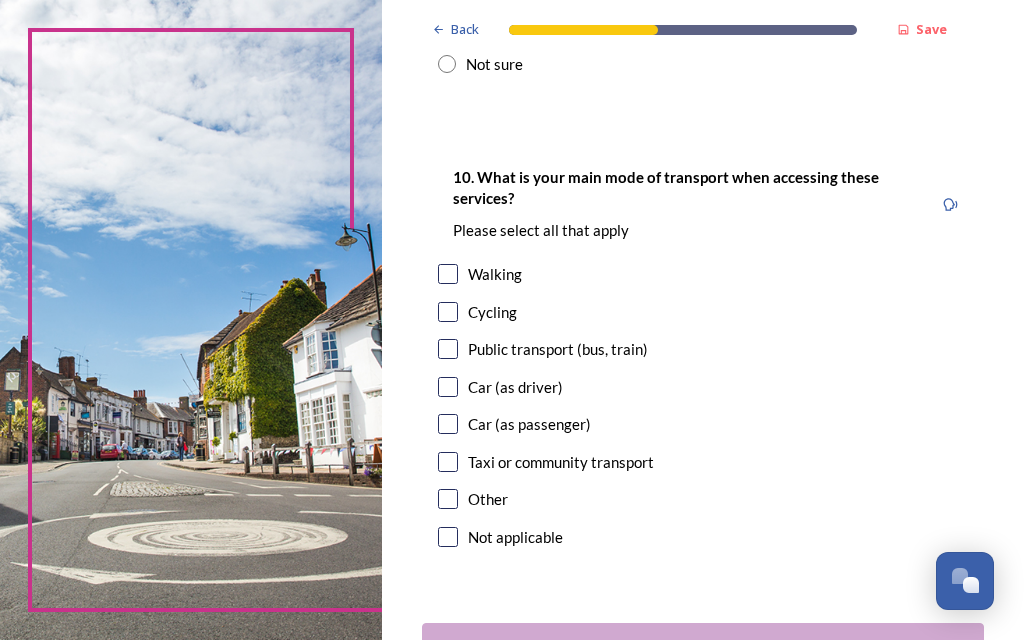 scroll, scrollTop: 2008, scrollLeft: 0, axis: vertical 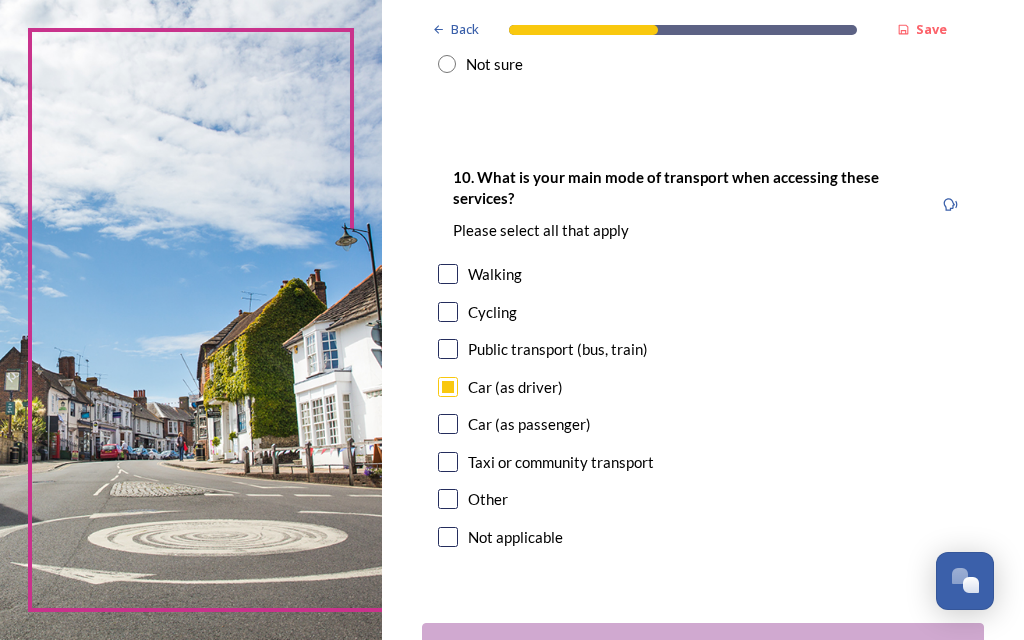 checkbox on "true" 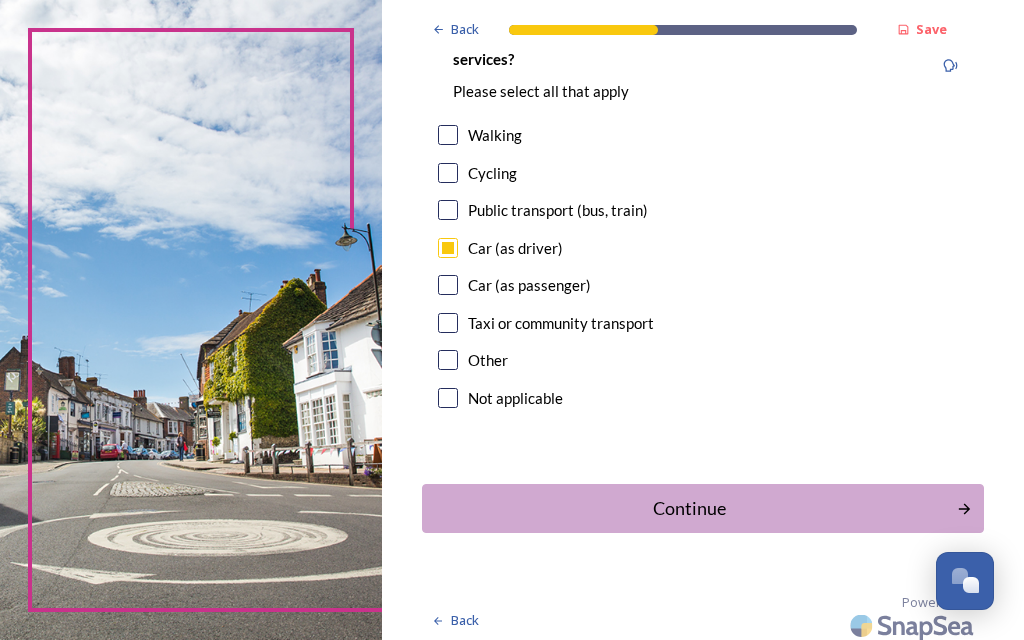 scroll, scrollTop: 2146, scrollLeft: 0, axis: vertical 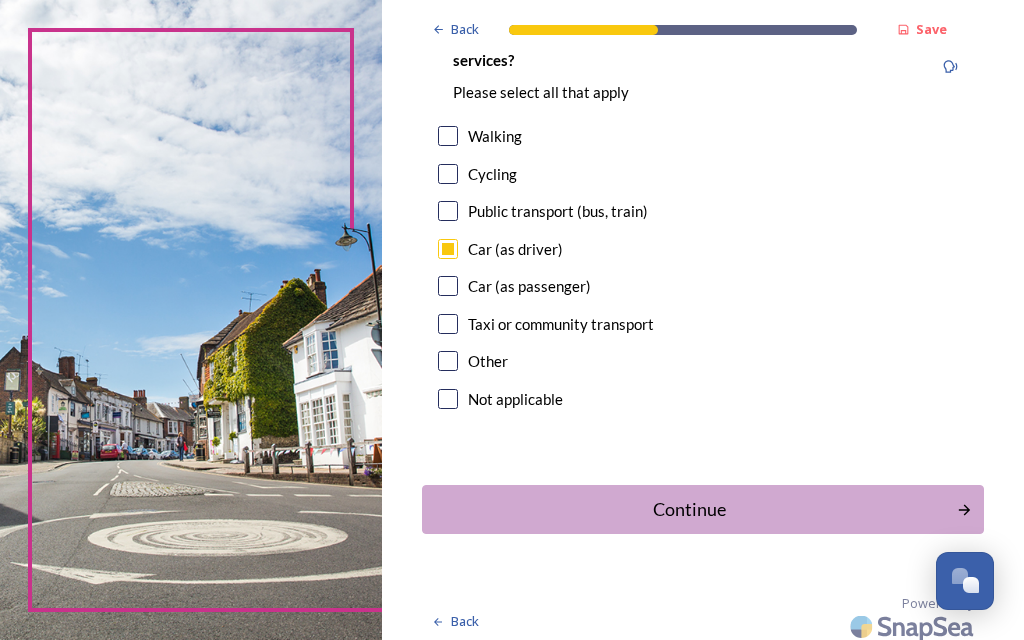 click on "Continue" at bounding box center [689, 509] 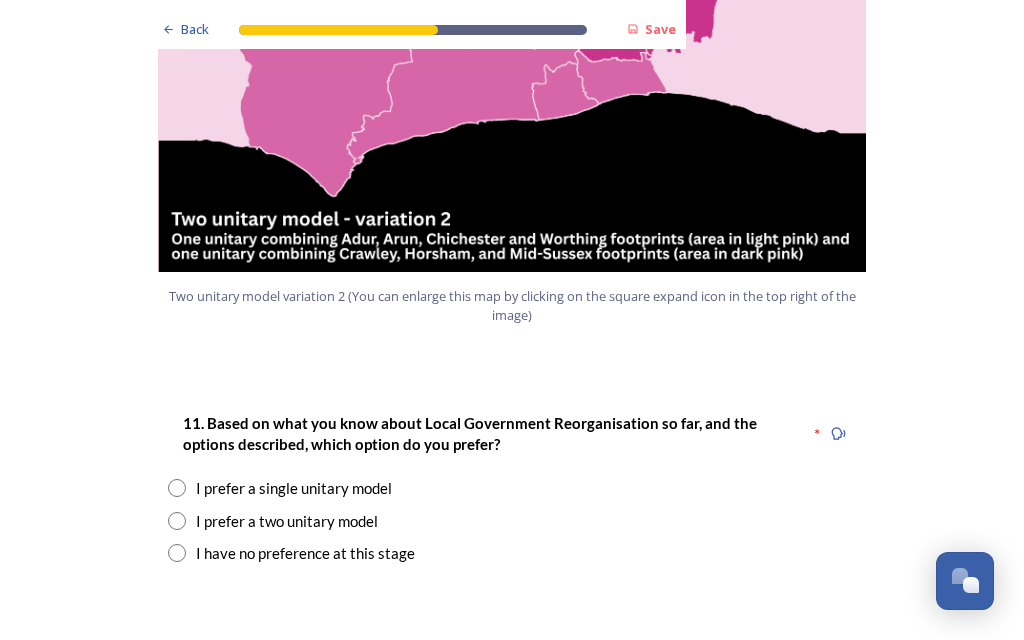 scroll, scrollTop: 2387, scrollLeft: 0, axis: vertical 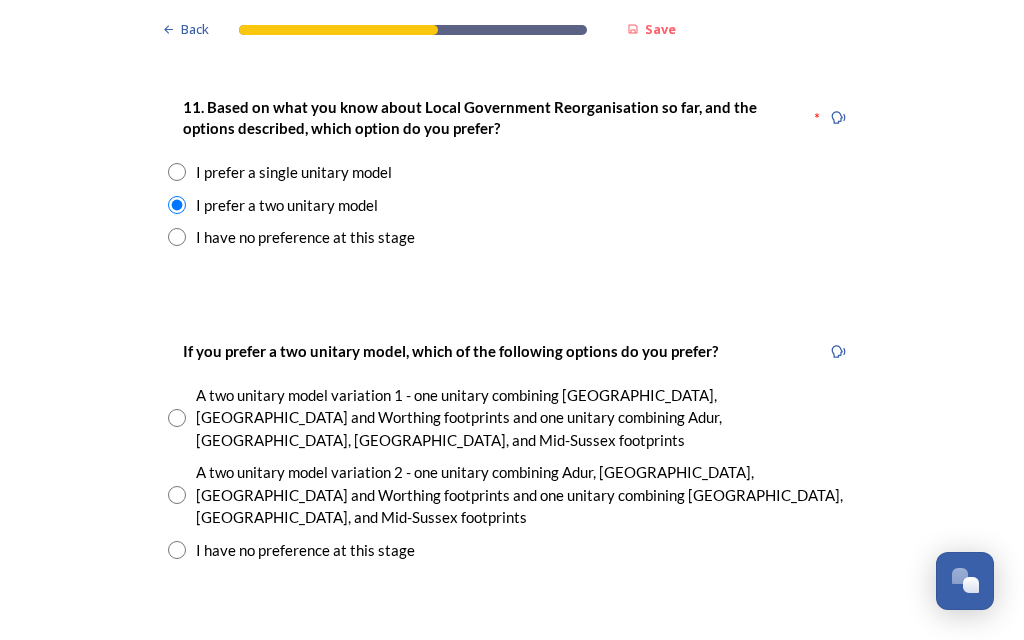 click on "A two unitary model variation 2 - one unitary combining Adur, [GEOGRAPHIC_DATA], [GEOGRAPHIC_DATA] and Worthing footprints and one unitary combining [GEOGRAPHIC_DATA], [GEOGRAPHIC_DATA], and Mid-Sussex footprints" at bounding box center (526, 495) 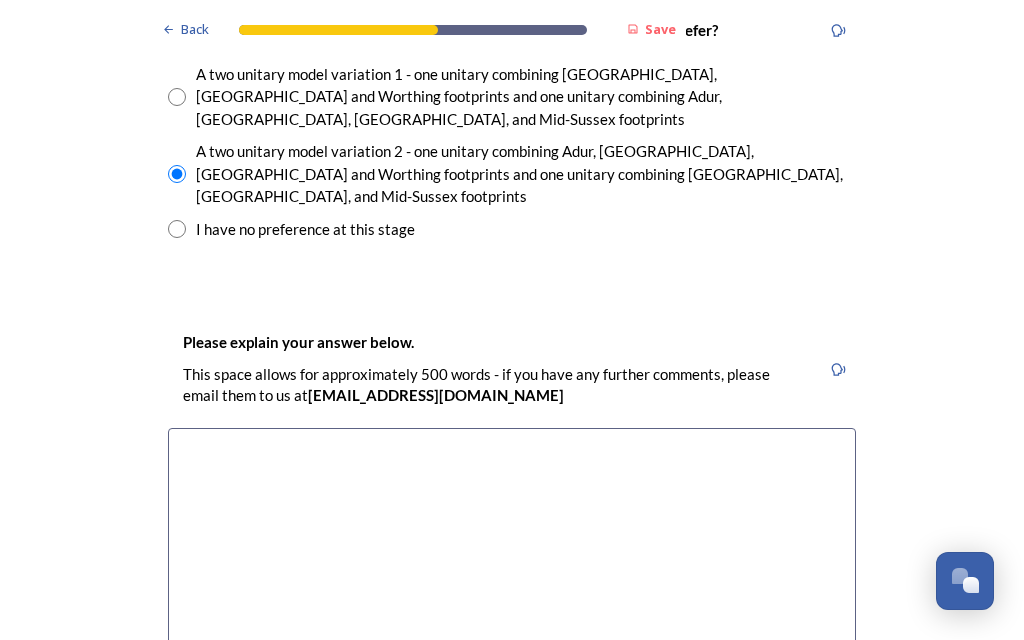 scroll, scrollTop: 3024, scrollLeft: 0, axis: vertical 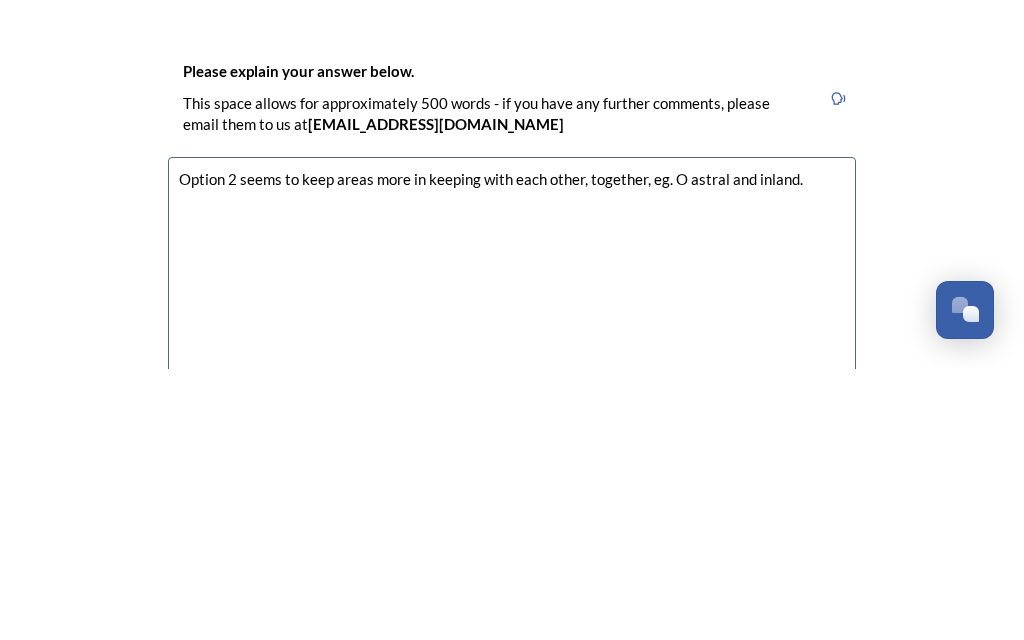 click on "Option 2 seems to keep areas more in keeping with each other, together, eg. O astral and inland." at bounding box center (512, 540) 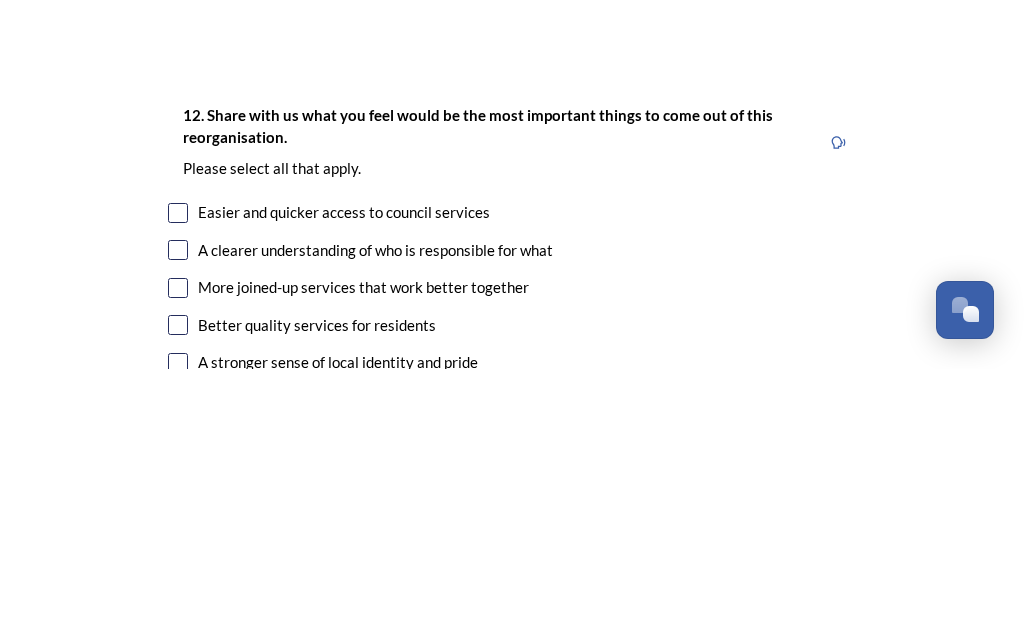 scroll, scrollTop: 3410, scrollLeft: 0, axis: vertical 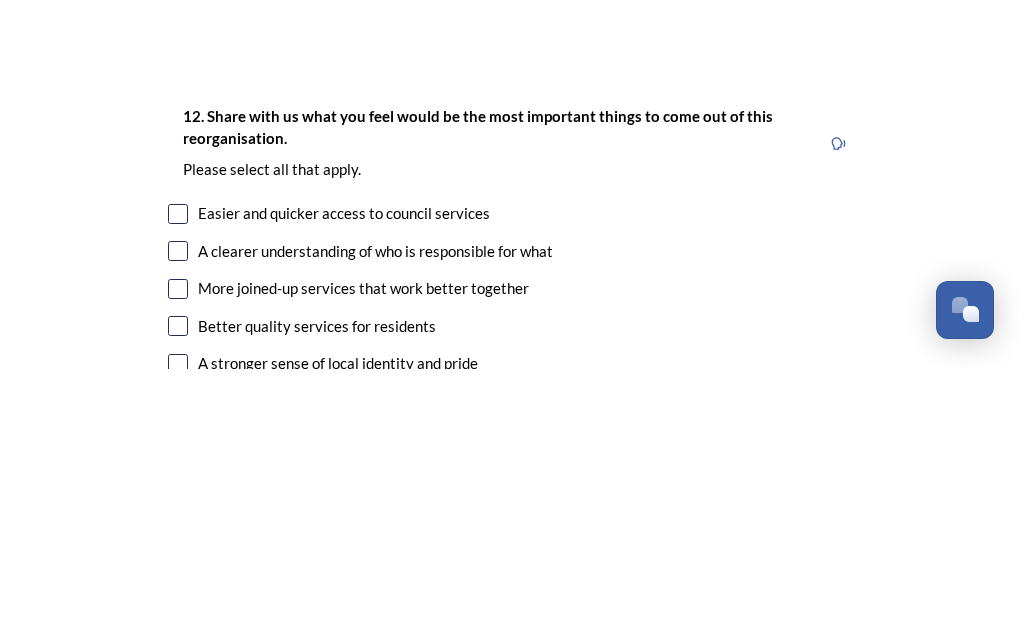 type on "Option 2 seems to keep areas more in keeping with each other, together, eg. coastal, and inland." 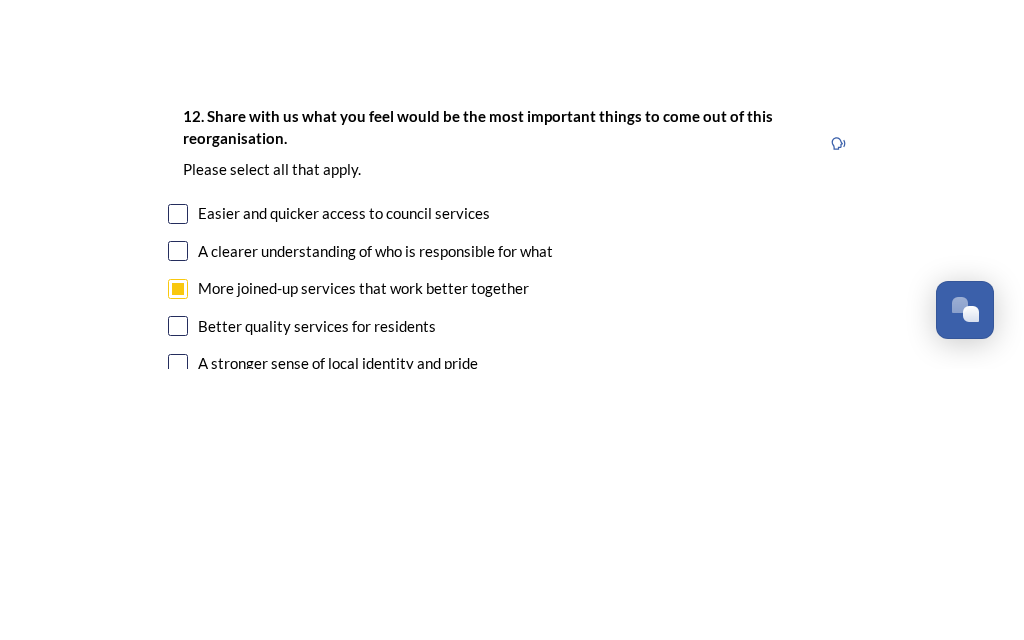 checkbox on "true" 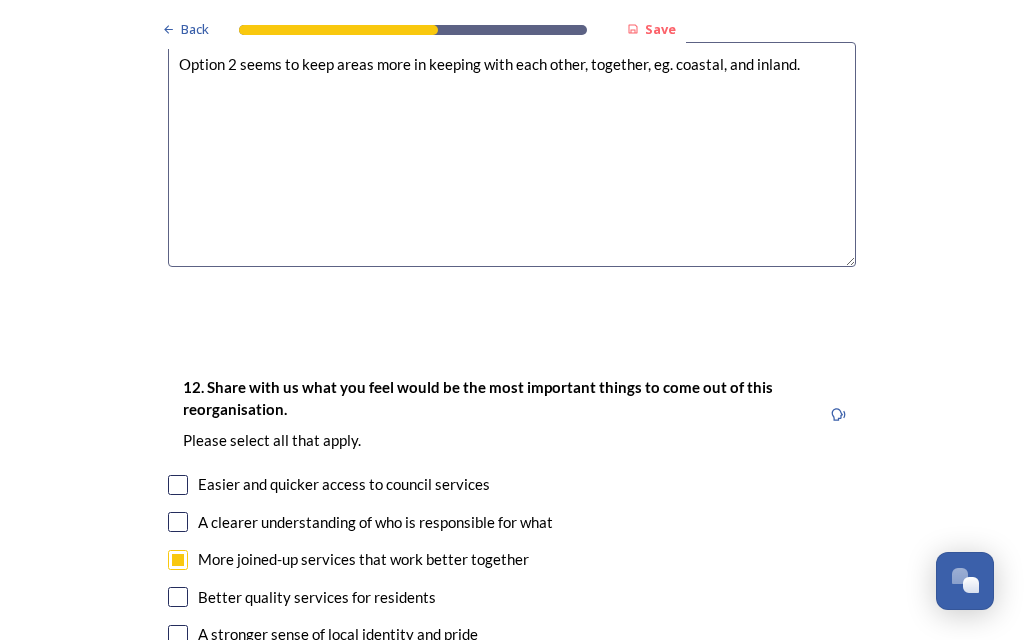 click on "A stronger sense of local identity and pride" at bounding box center [338, 634] 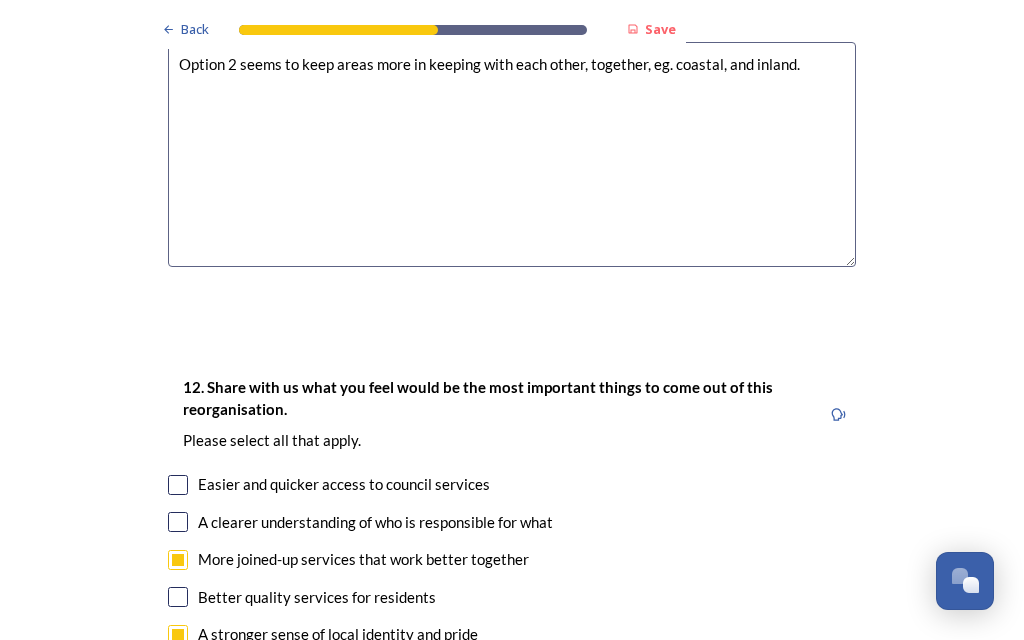 checkbox on "true" 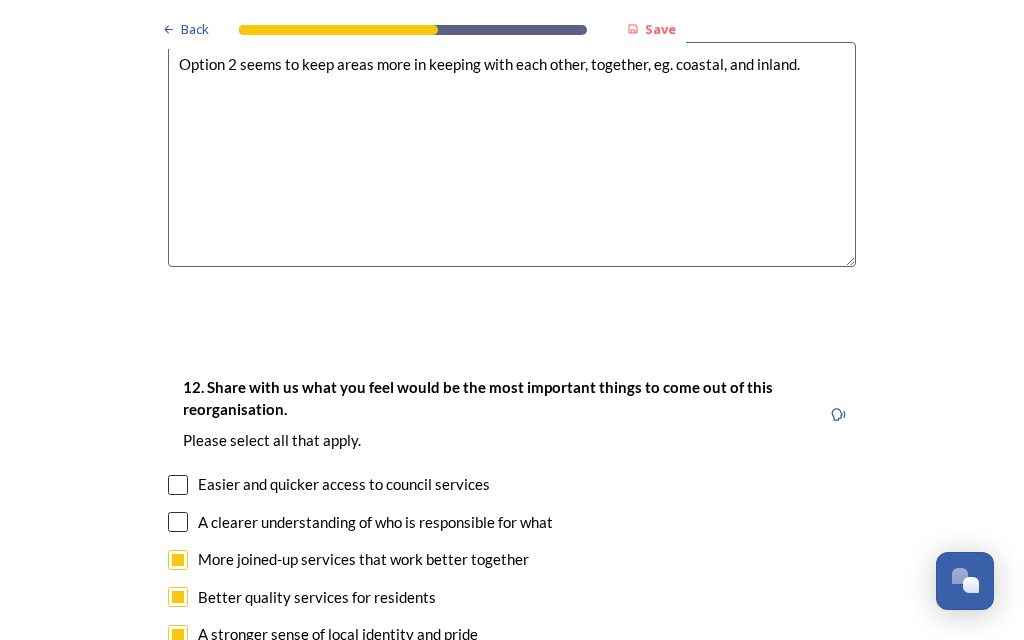 checkbox on "true" 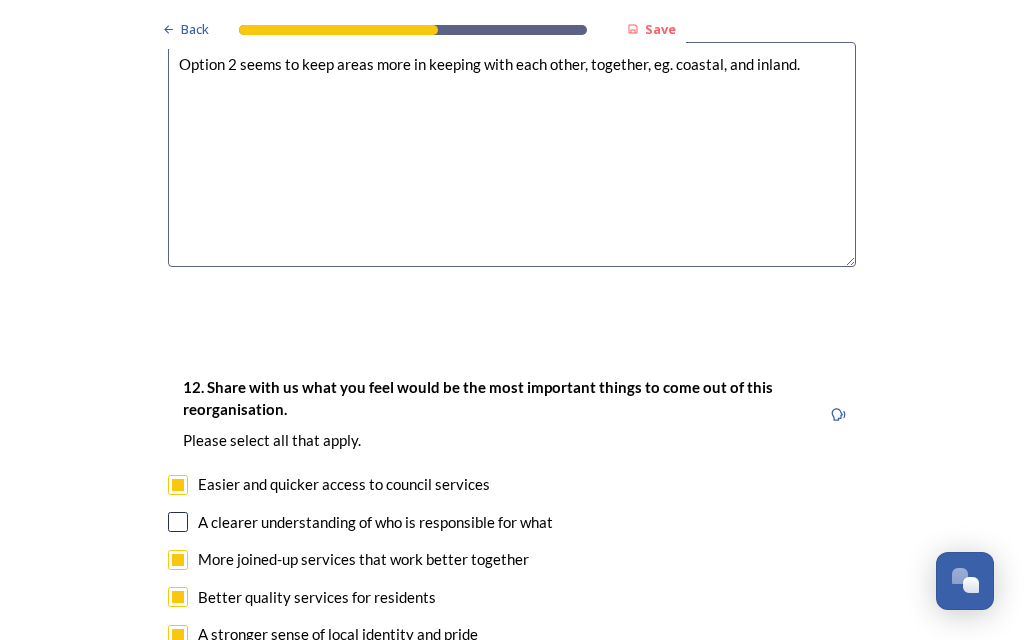 click on "Easier and quicker access to council services" at bounding box center (344, 484) 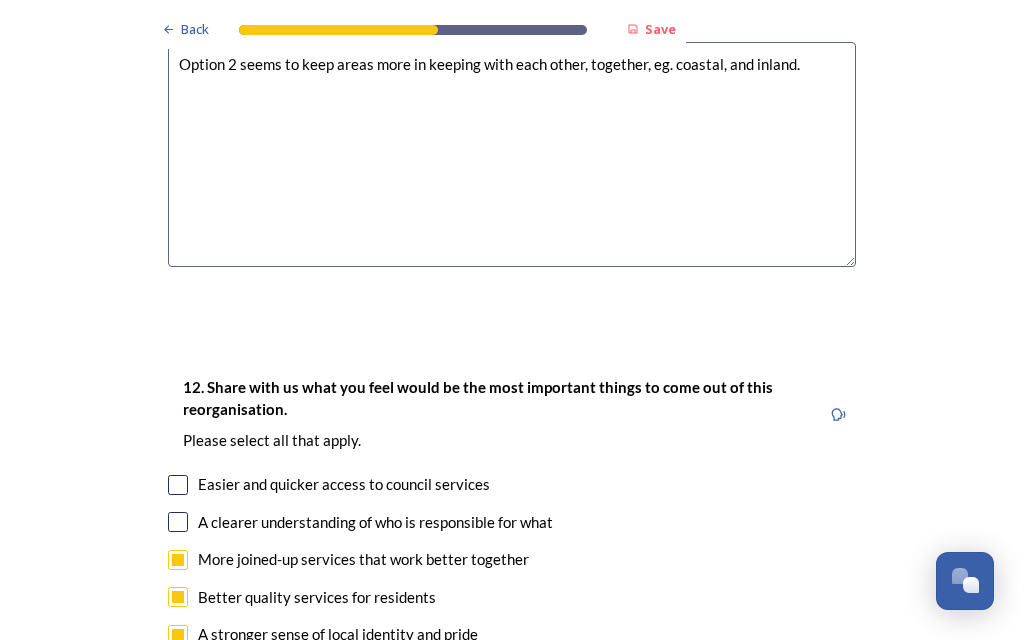 checkbox on "false" 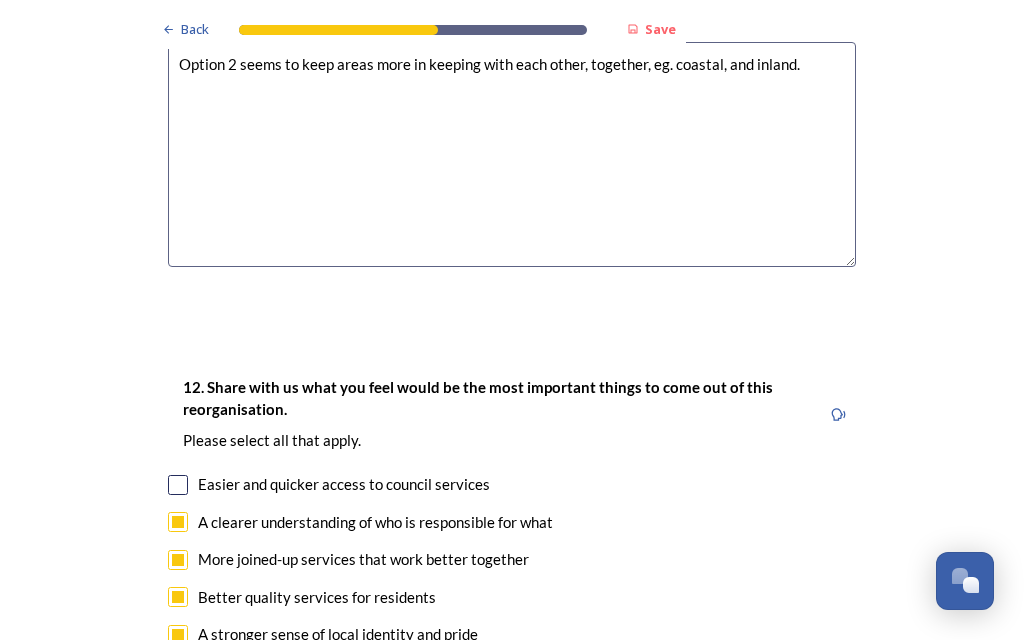 click on "A clearer understanding of who is responsible for what" at bounding box center [375, 522] 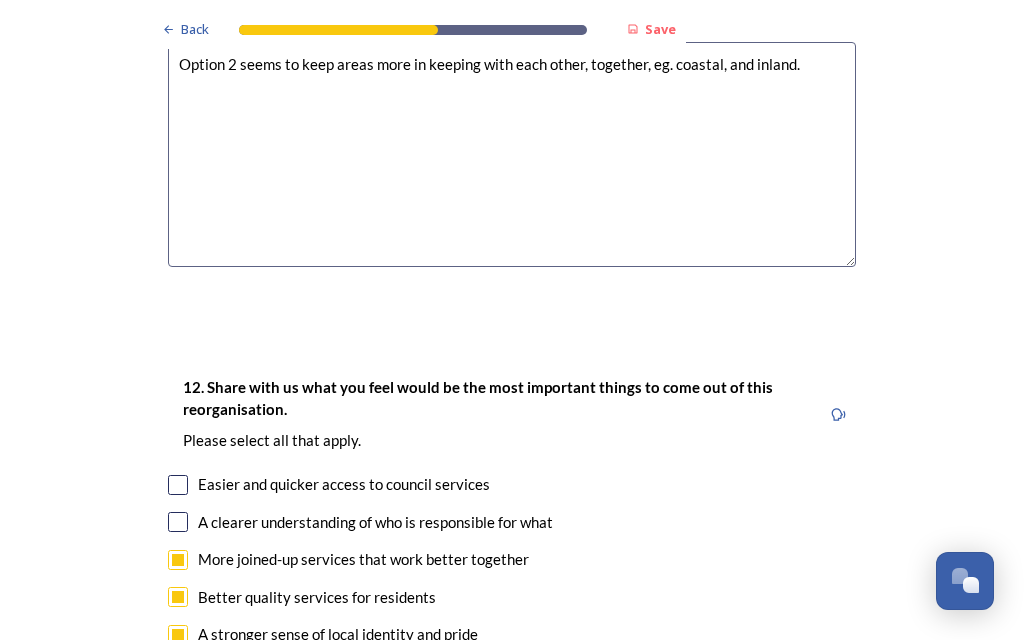 click on "A clearer understanding of who is responsible for what" at bounding box center [375, 522] 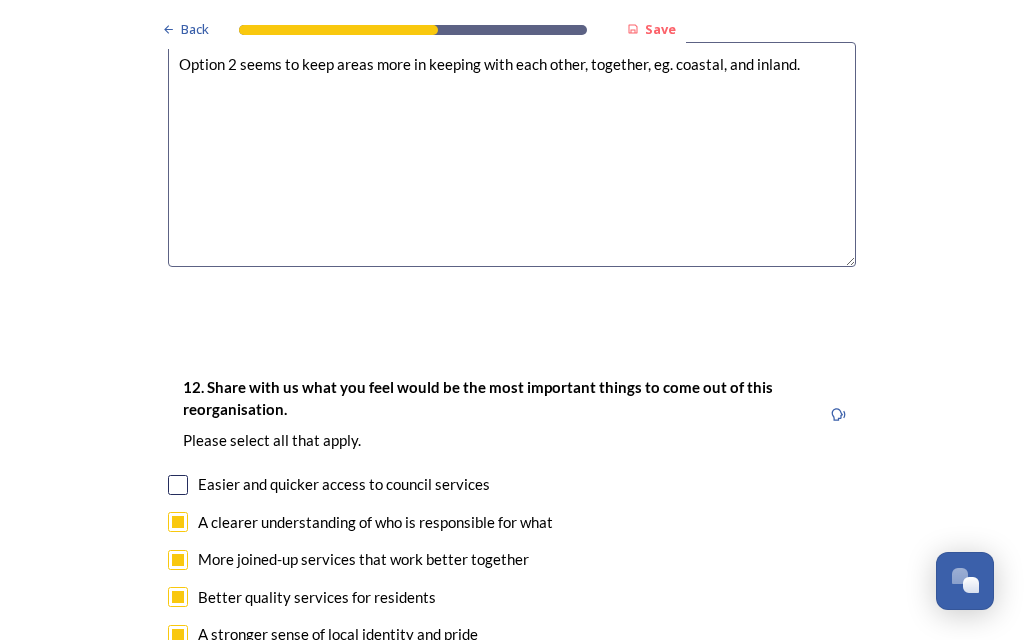 checkbox on "true" 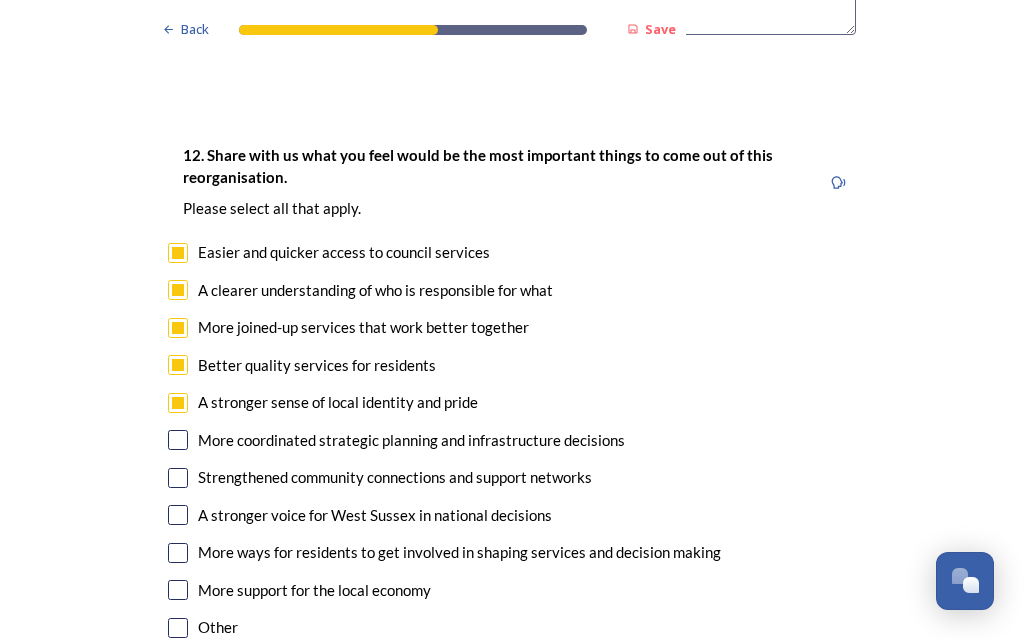 scroll, scrollTop: 3643, scrollLeft: 0, axis: vertical 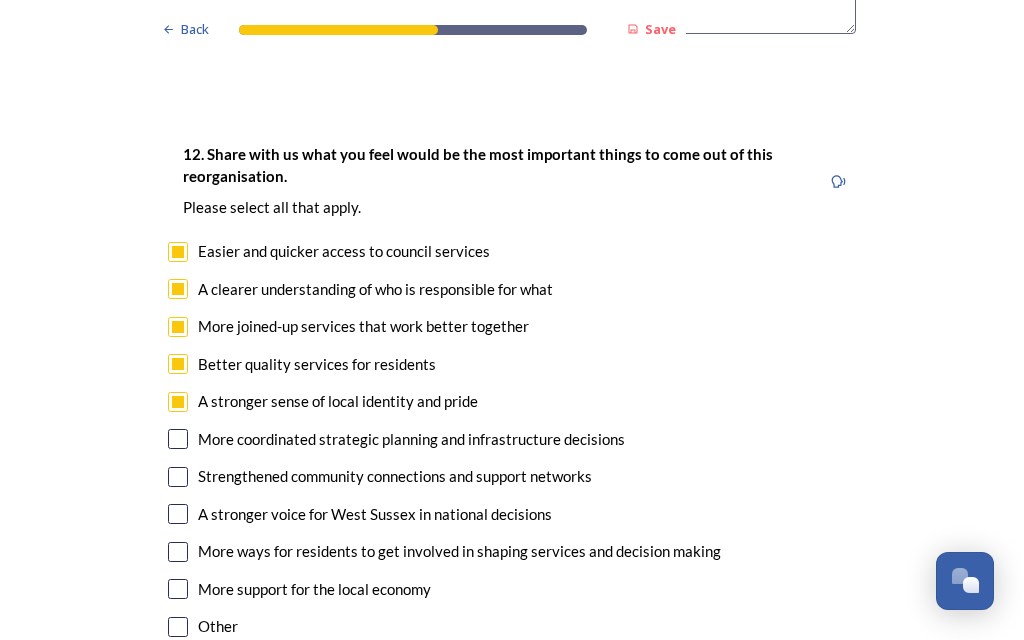 click at bounding box center [178, 439] 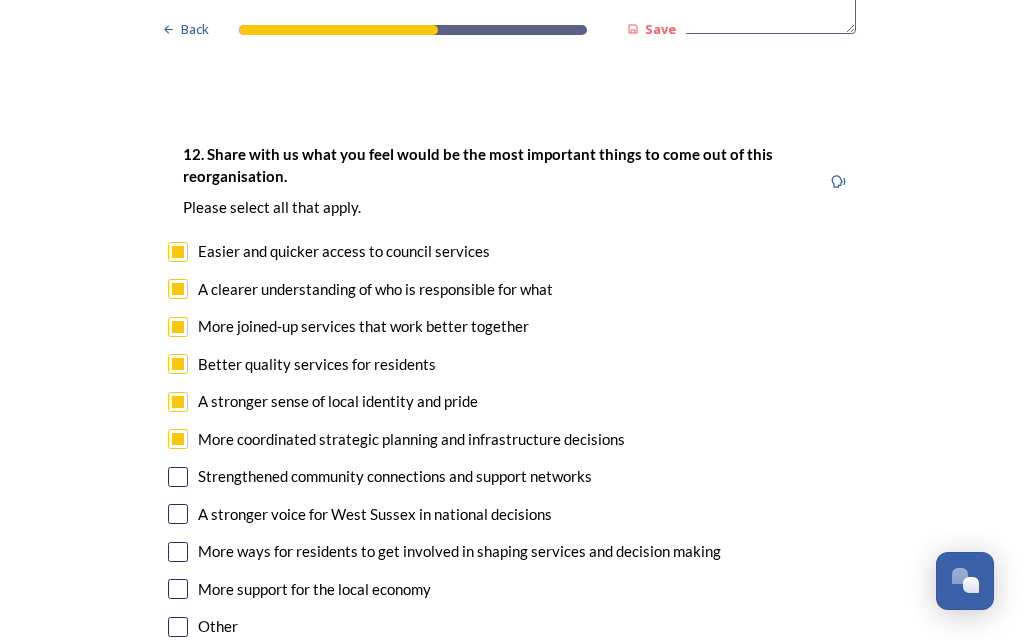 click on "More support for the local economy" at bounding box center [314, 589] 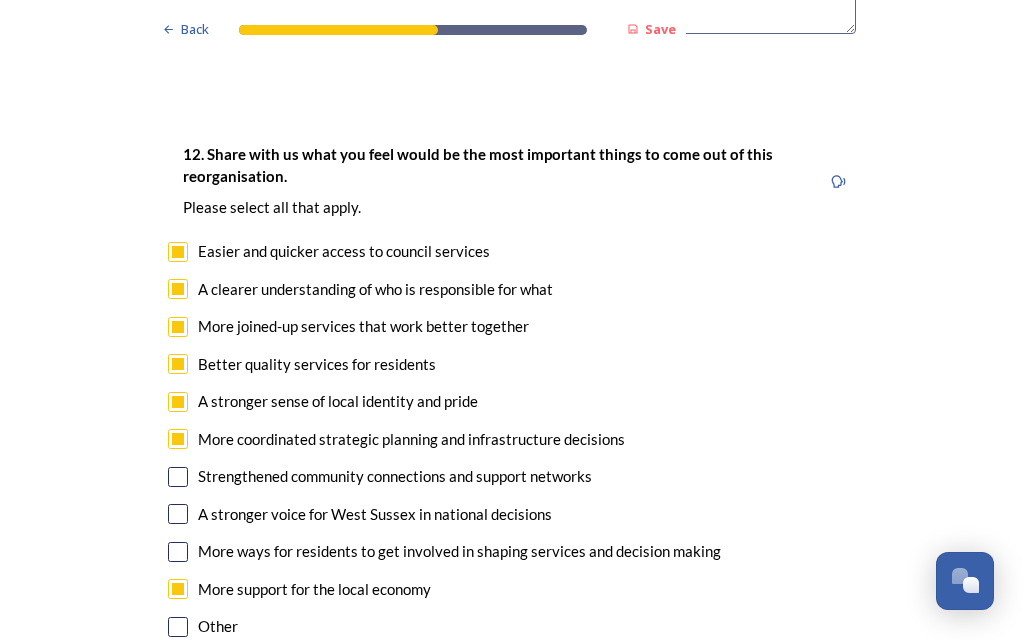 checkbox on "true" 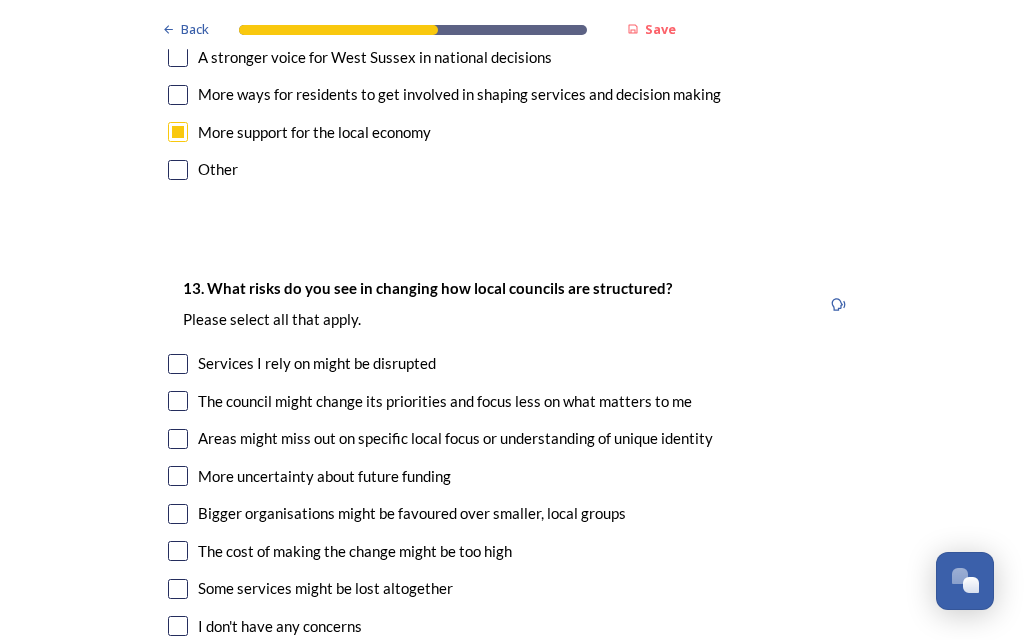 scroll, scrollTop: 4106, scrollLeft: 0, axis: vertical 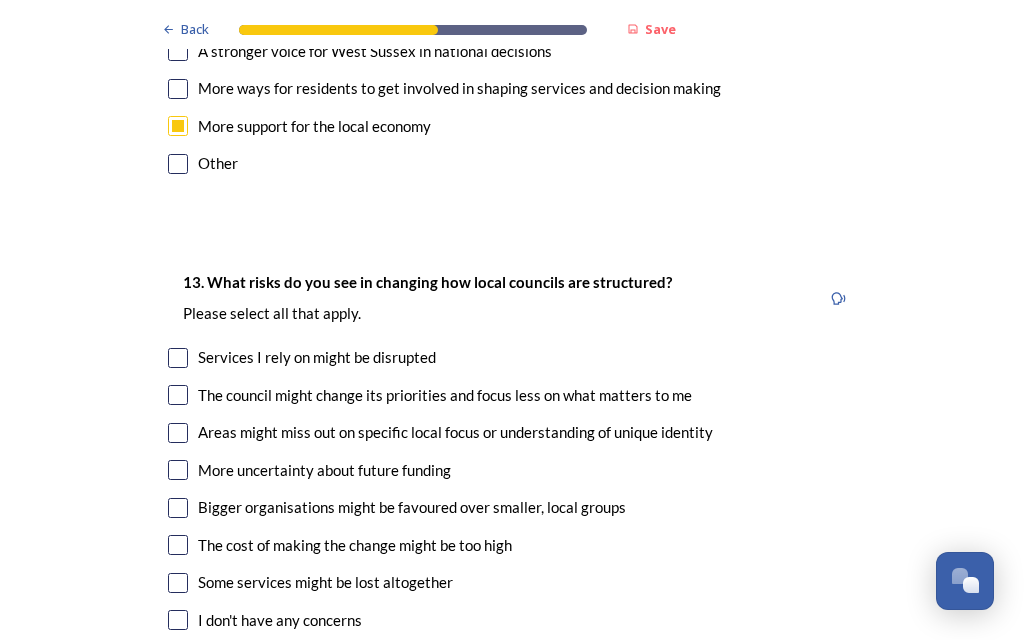 click on "Services I rely on might be disrupted" at bounding box center (317, 357) 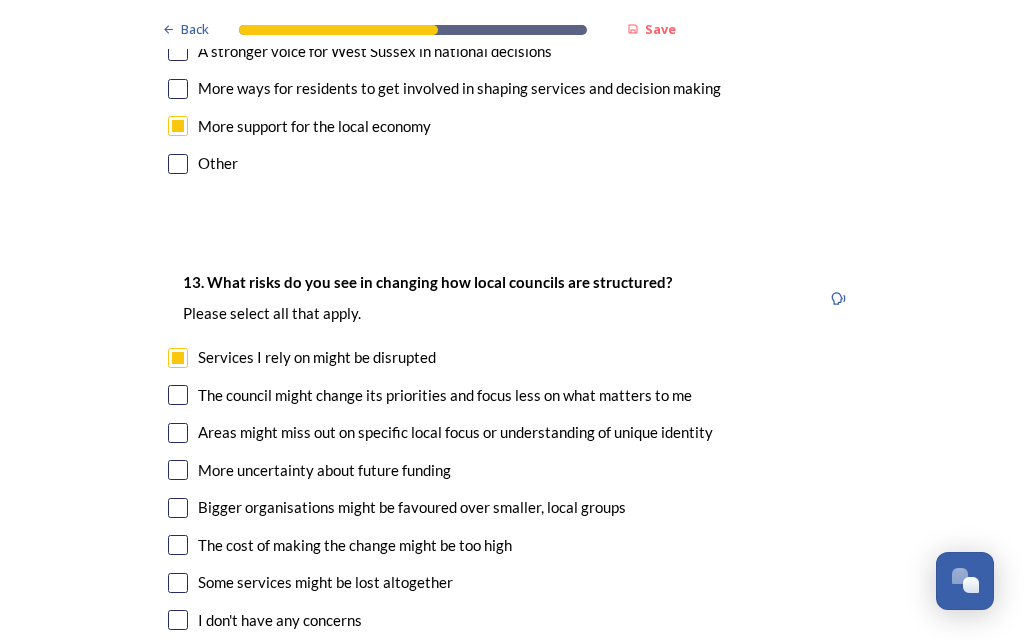 checkbox on "true" 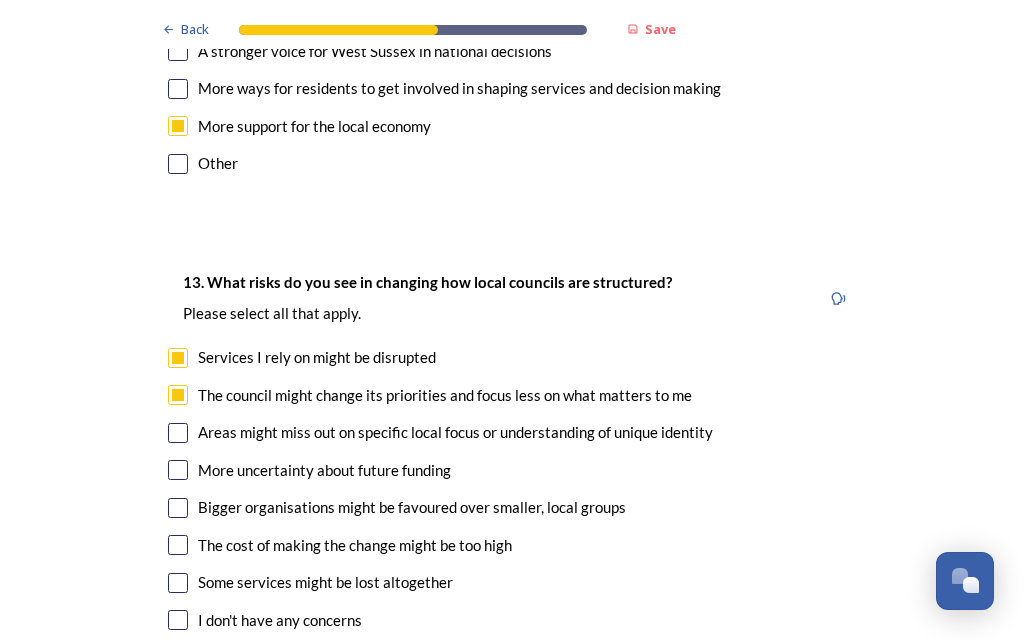 checkbox on "true" 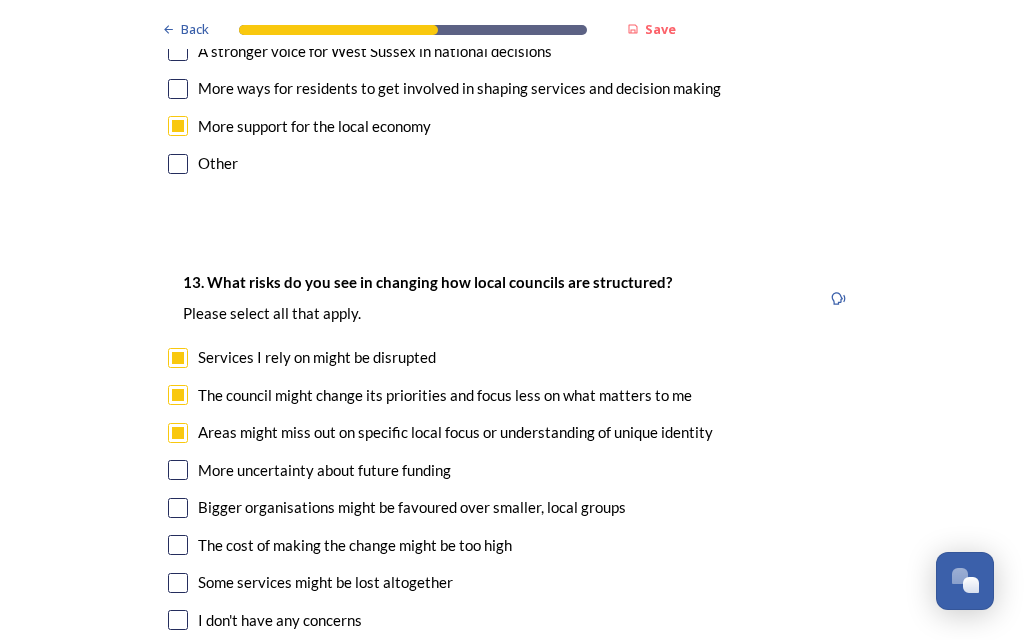 checkbox on "true" 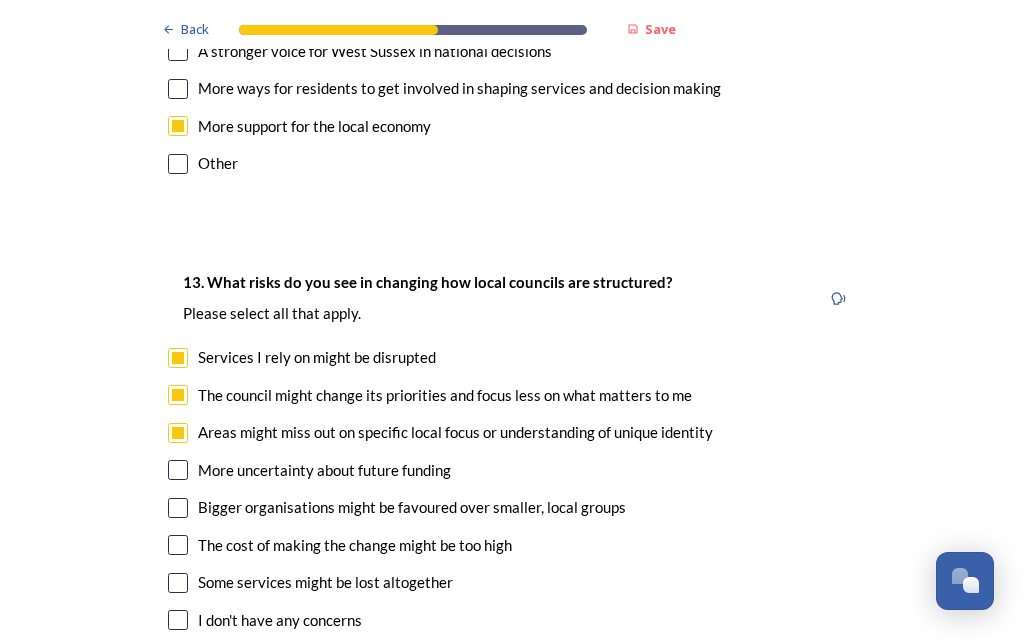 click on "More uncertainty about future funding" at bounding box center (324, 470) 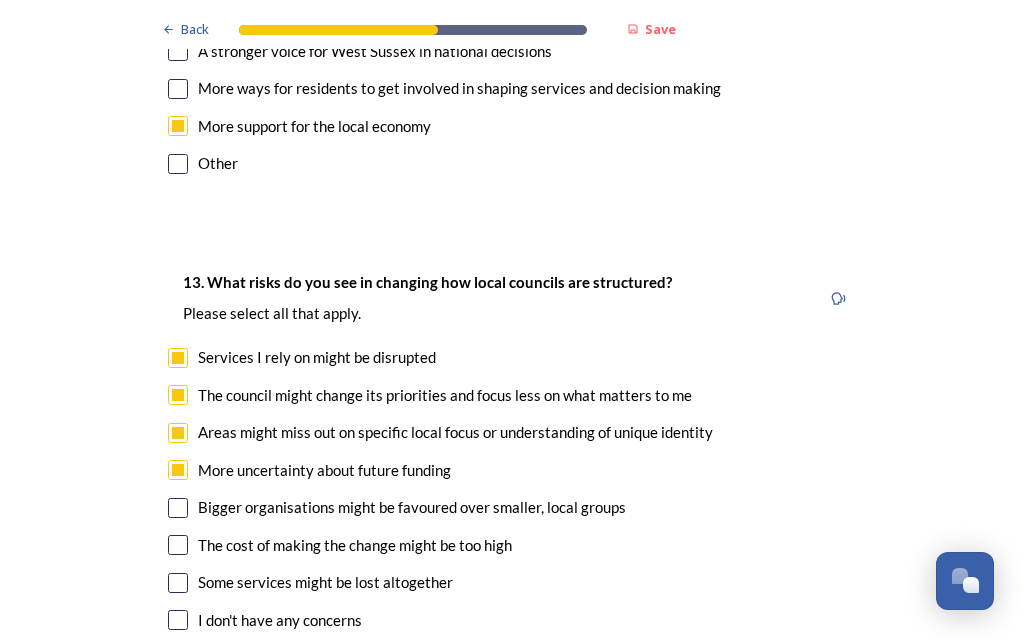 checkbox on "true" 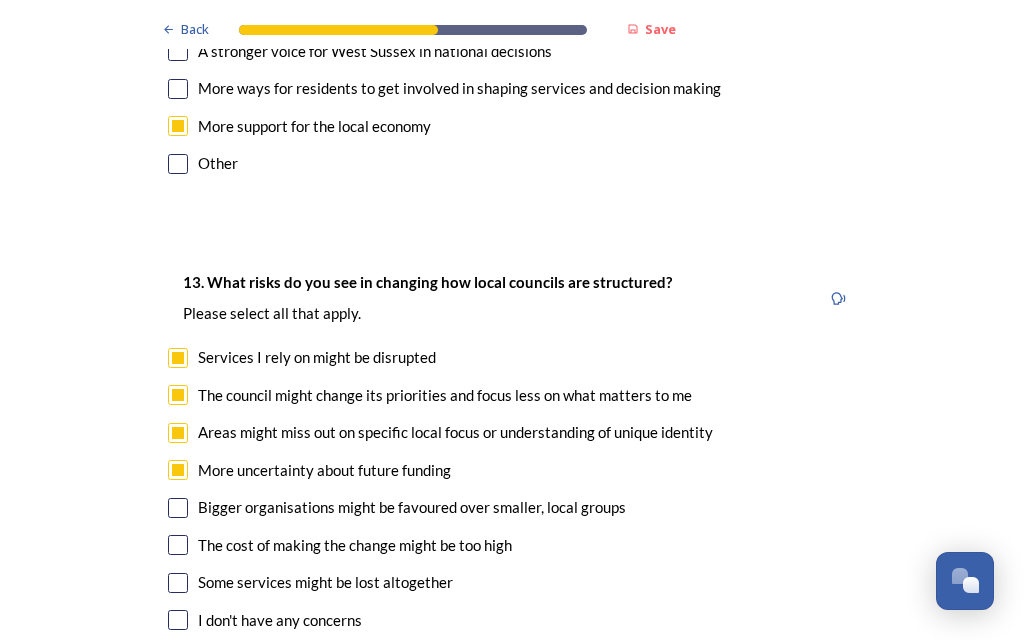 click on "Bigger organisations might be favoured over smaller, local groups" at bounding box center (412, 507) 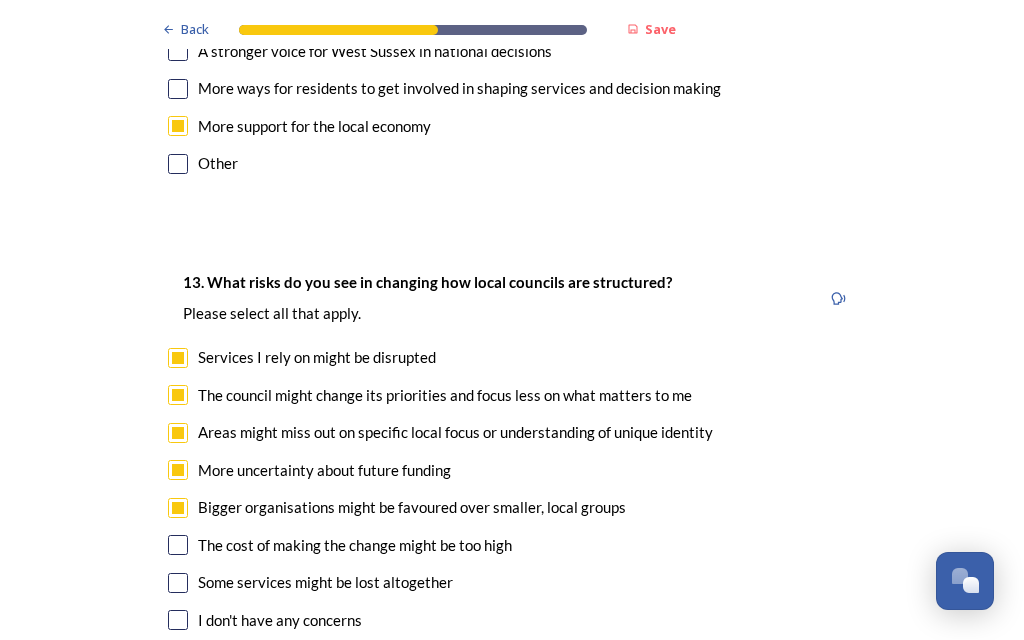 checkbox on "true" 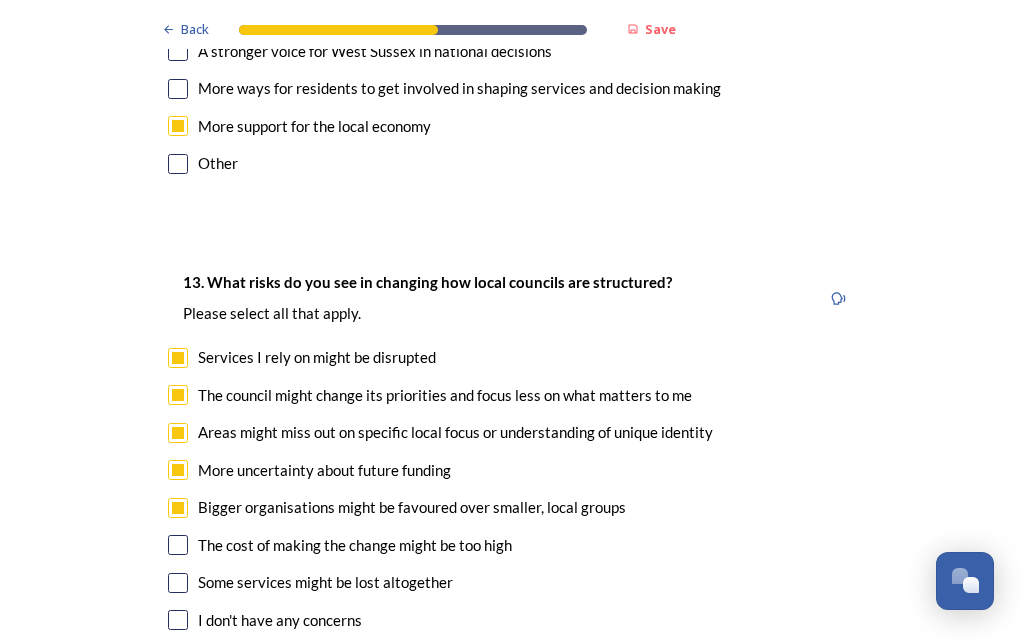 click on "The cost of making the change might be too high" at bounding box center (355, 545) 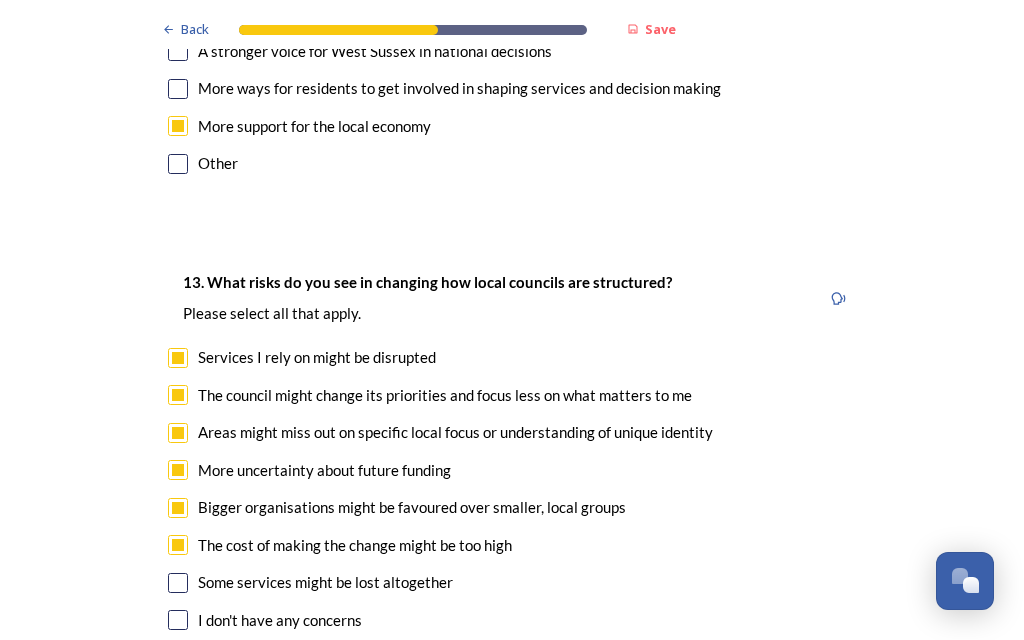 checkbox on "true" 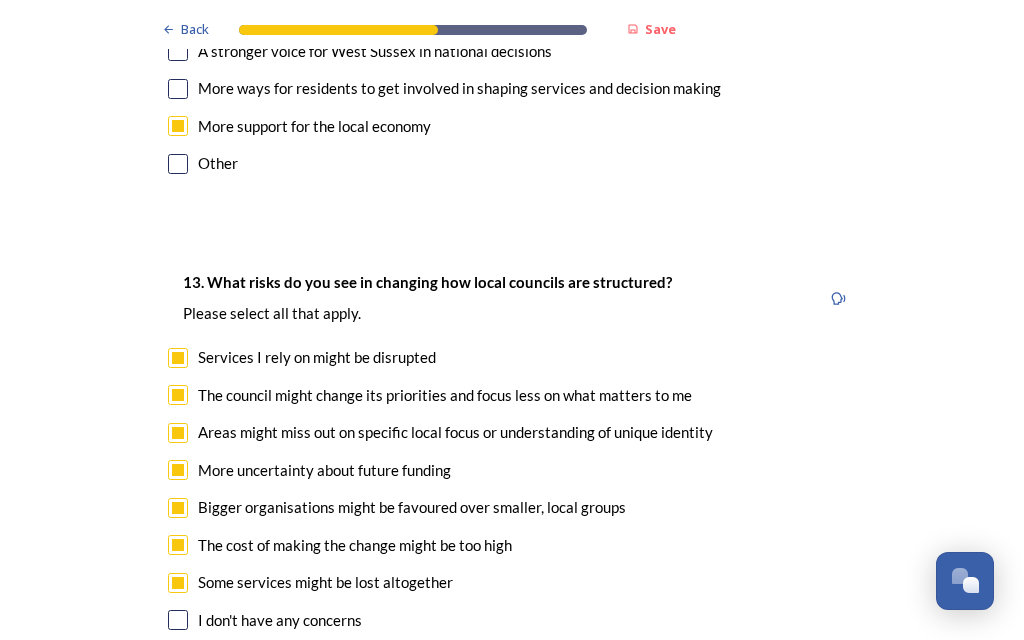 checkbox on "true" 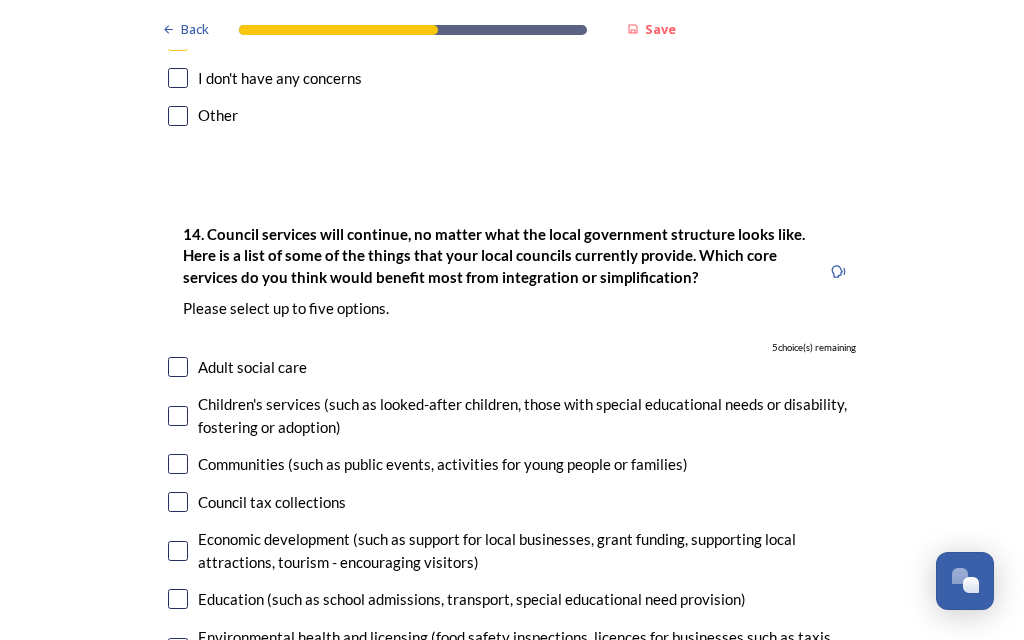 scroll, scrollTop: 4648, scrollLeft: 0, axis: vertical 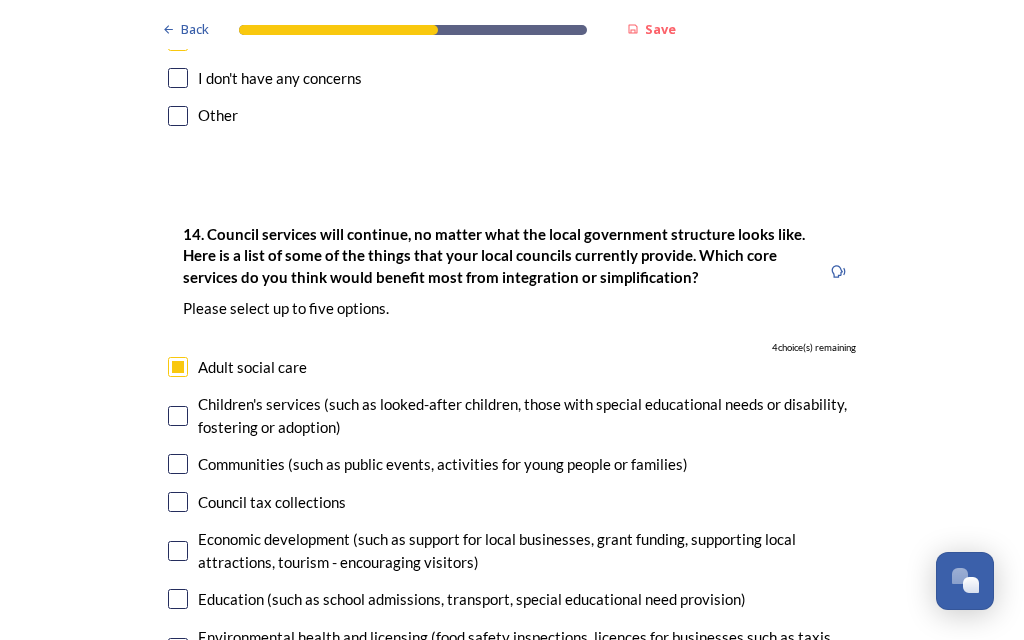 checkbox on "true" 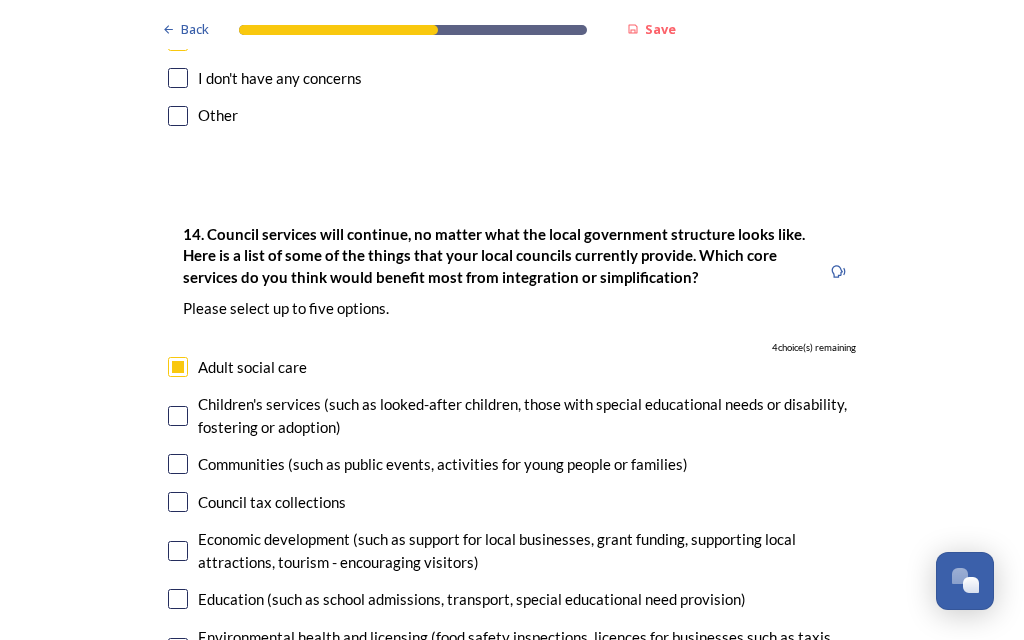 click on "Children's services (such as looked-after children, those with special educational needs or disability, fostering or adoption)" at bounding box center (527, 415) 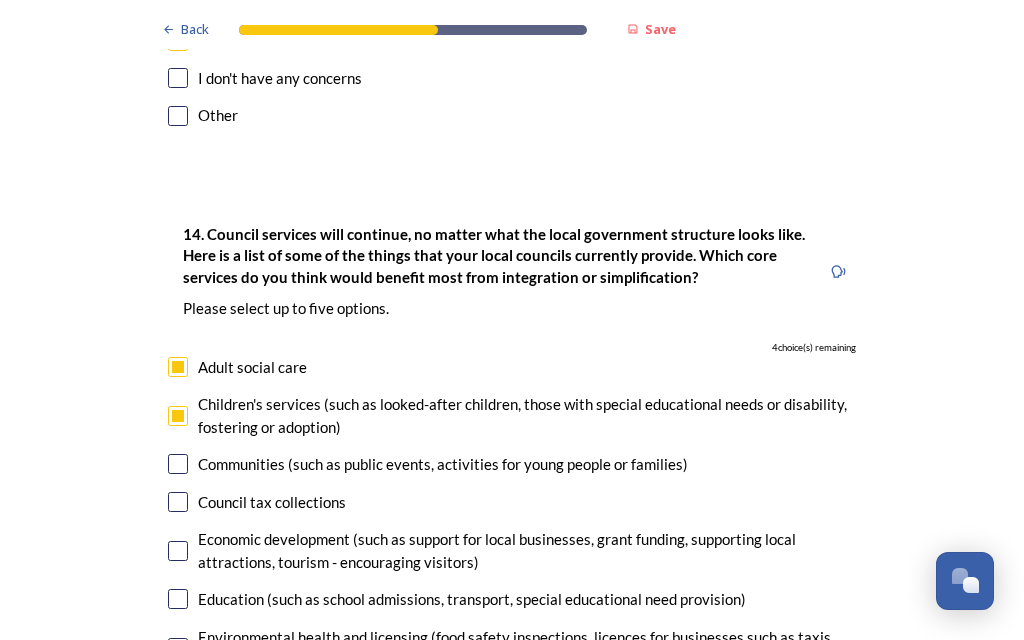 checkbox on "true" 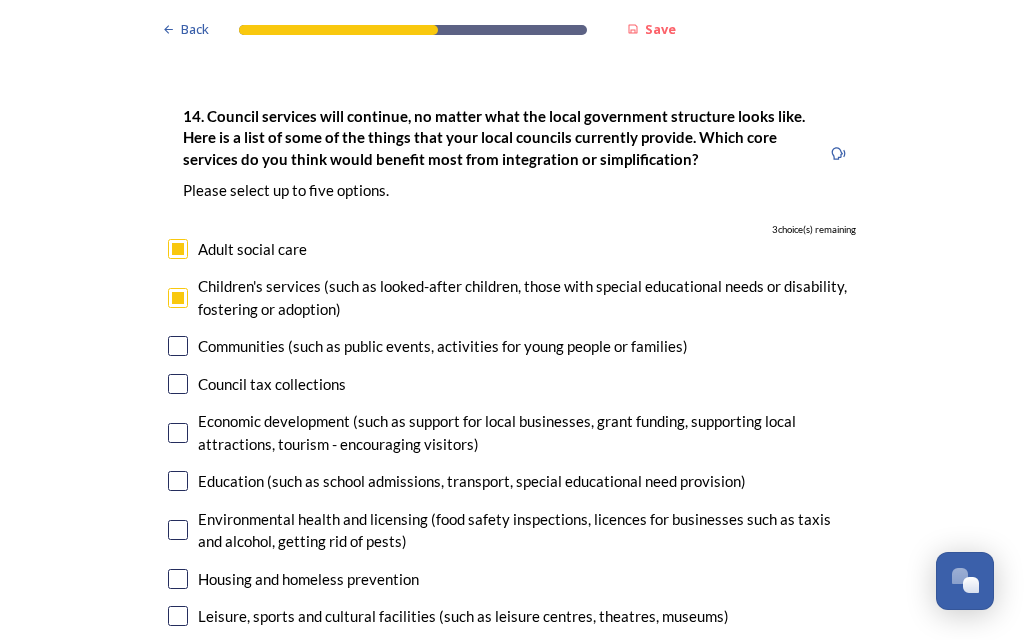 scroll, scrollTop: 4766, scrollLeft: 0, axis: vertical 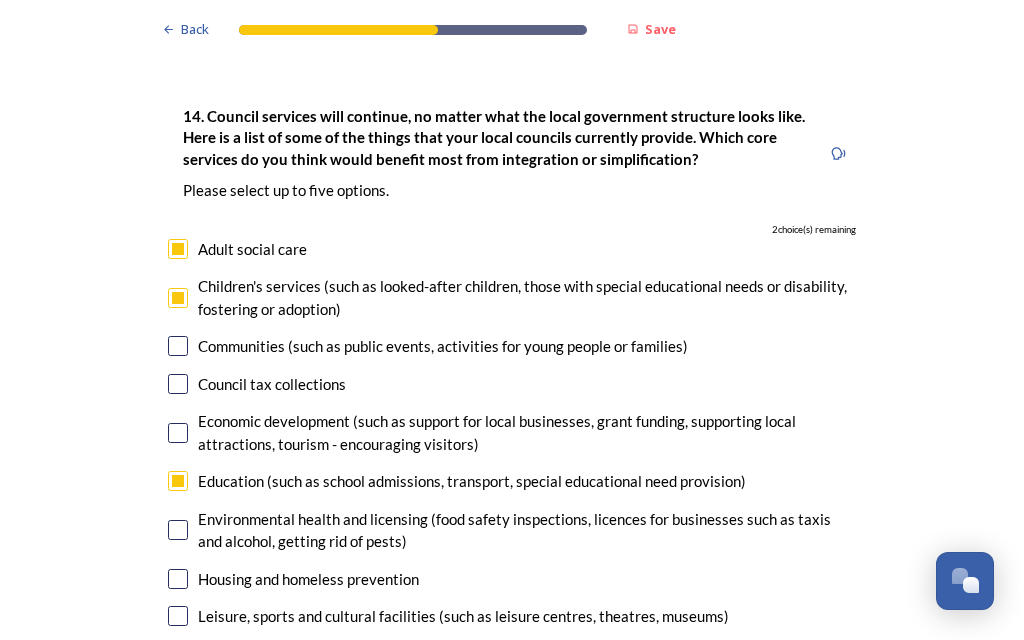 checkbox on "true" 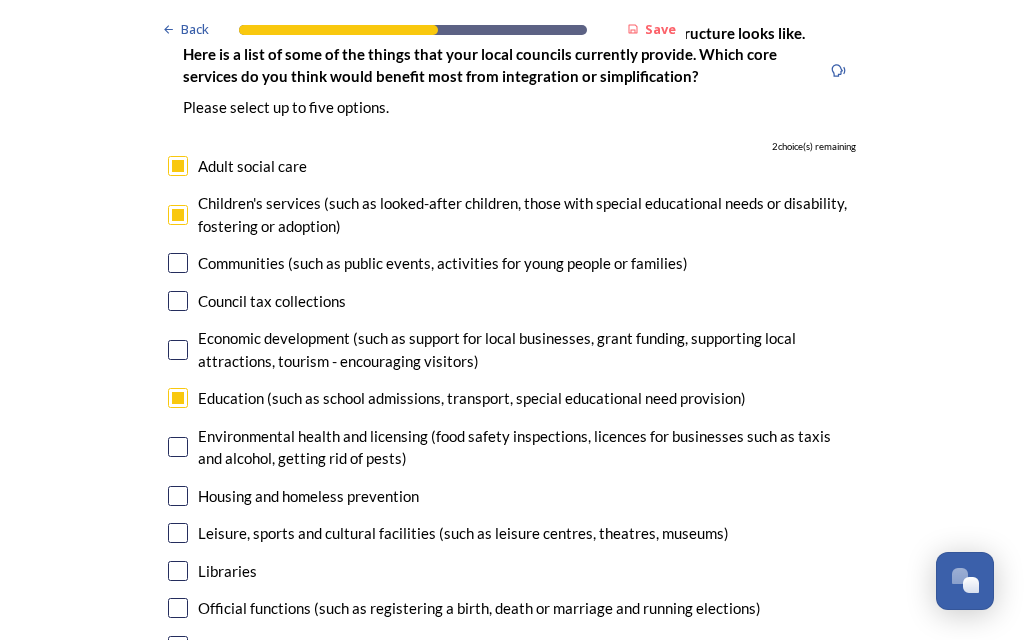 scroll, scrollTop: 4849, scrollLeft: 0, axis: vertical 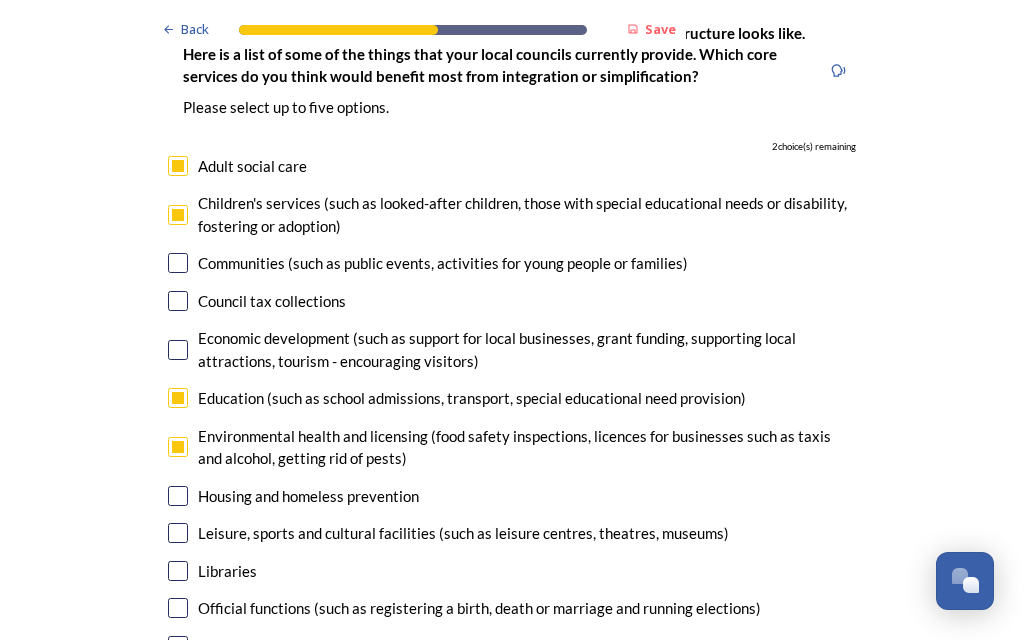 checkbox on "true" 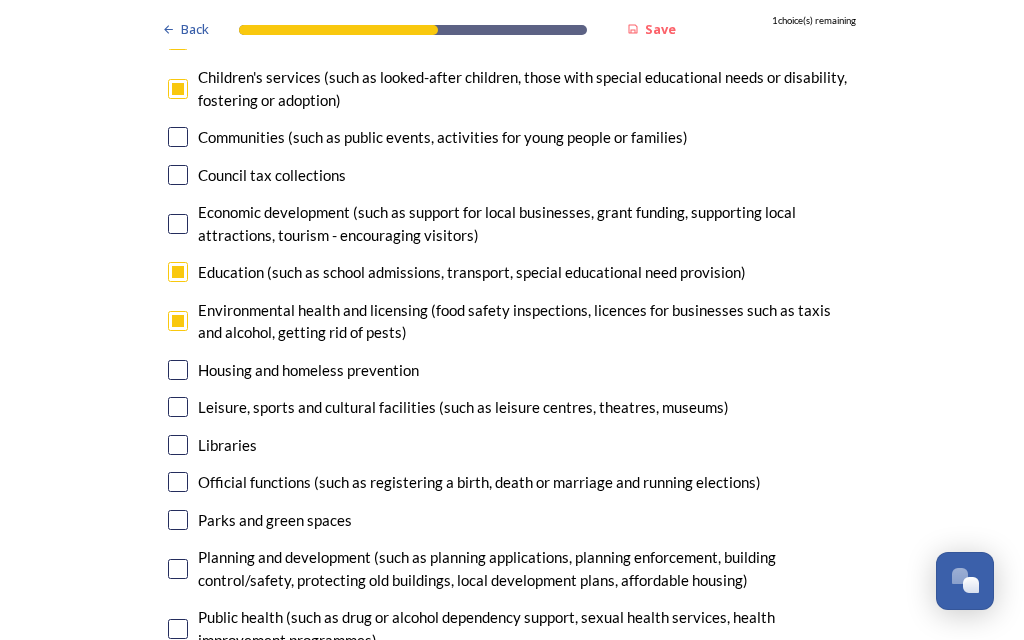 scroll, scrollTop: 4975, scrollLeft: 0, axis: vertical 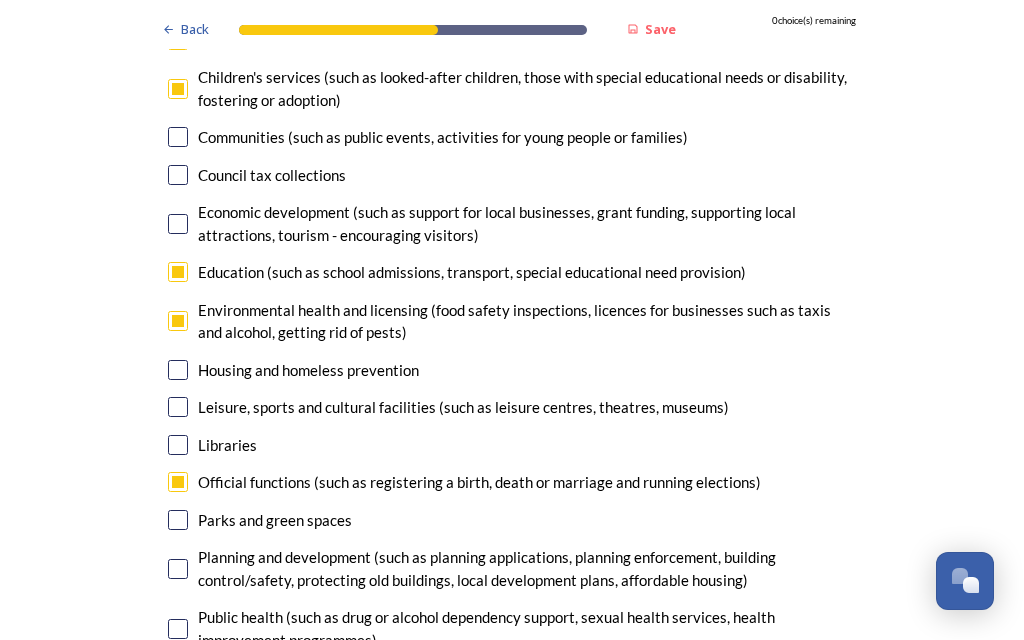 click on "Planning and development (such as planning applications, planning enforcement, building control/safety, protecting old buildings, local development plans, affordable housing)" at bounding box center (527, 568) 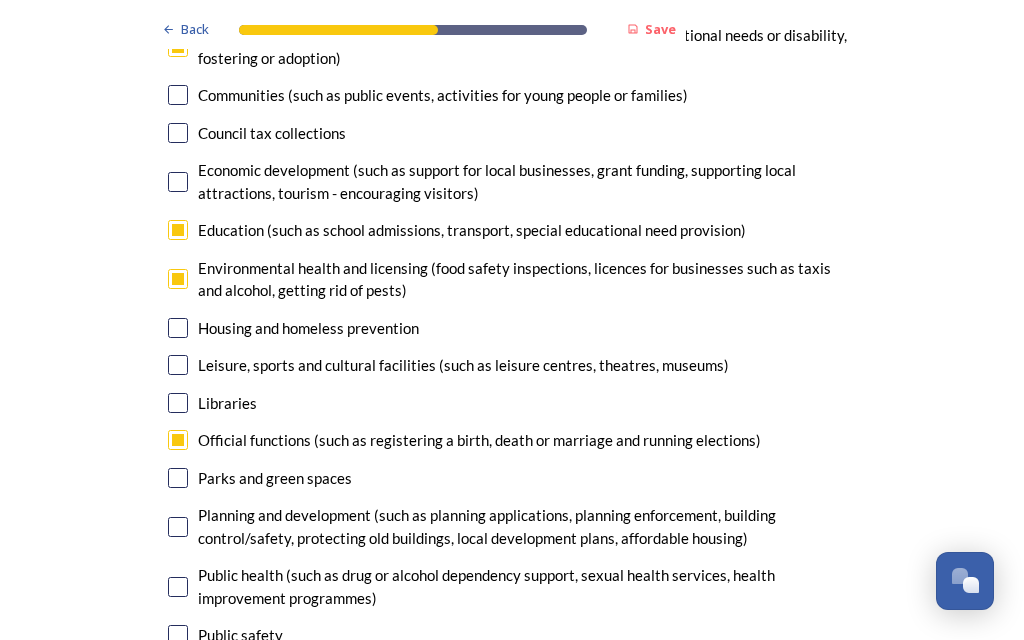 scroll, scrollTop: 5017, scrollLeft: 0, axis: vertical 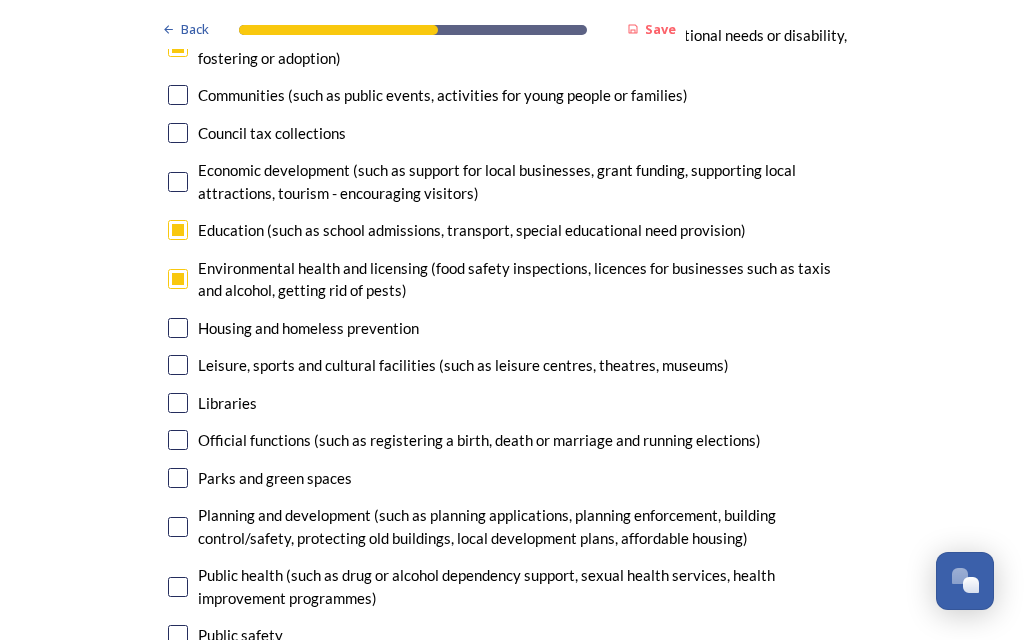 checkbox on "false" 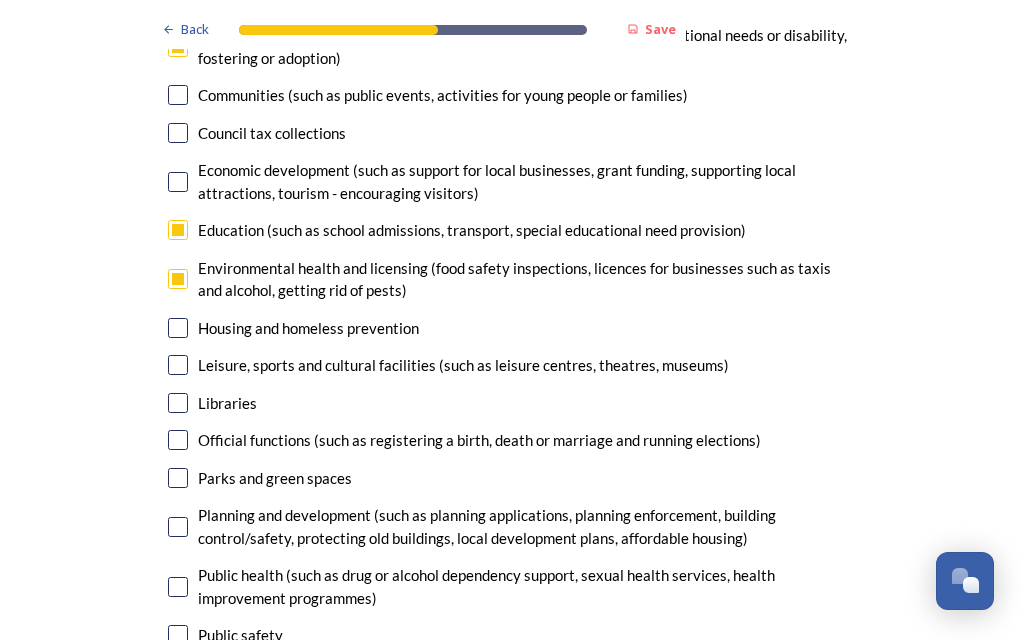 click at bounding box center [178, 527] 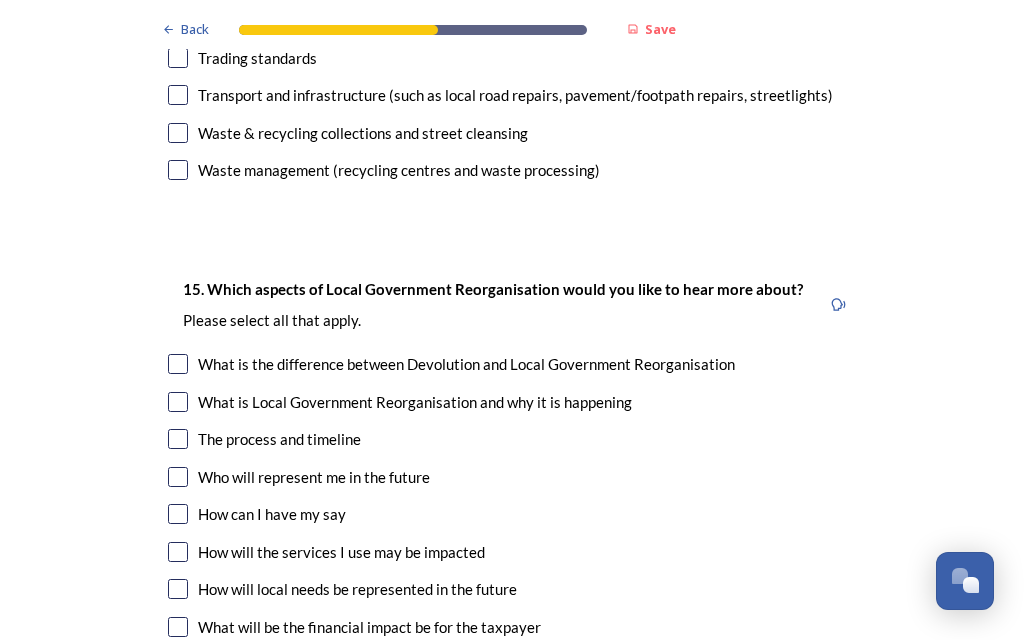 scroll, scrollTop: 5632, scrollLeft: 0, axis: vertical 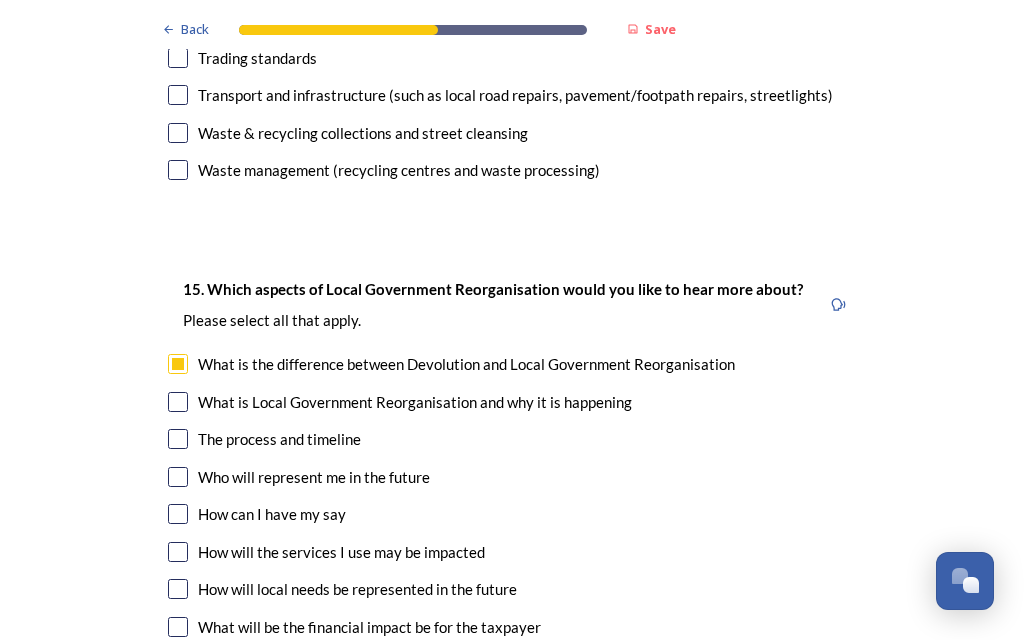 click at bounding box center [178, 402] 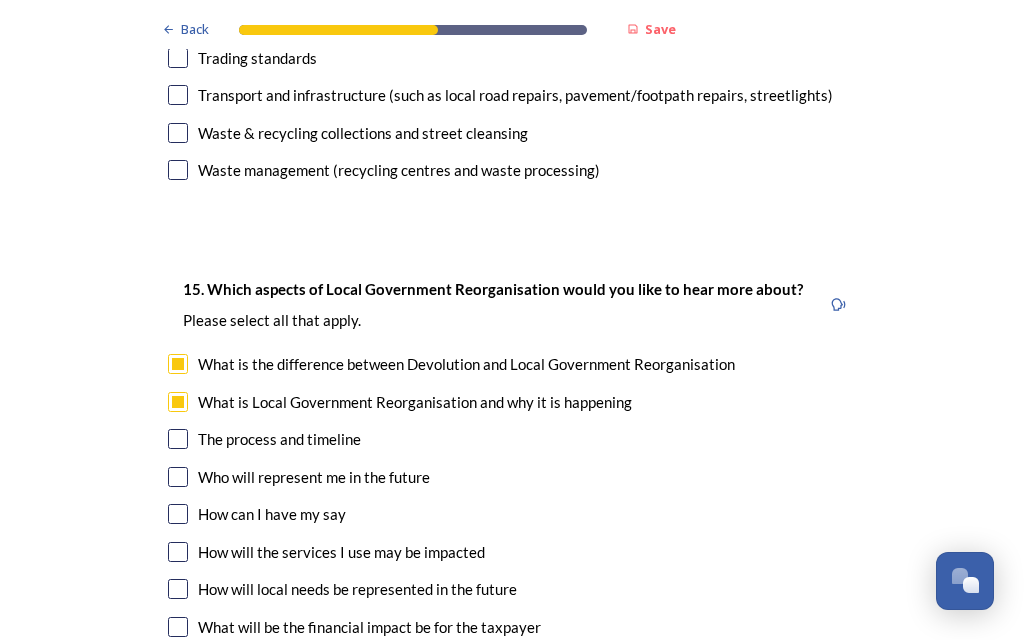click at bounding box center (178, 439) 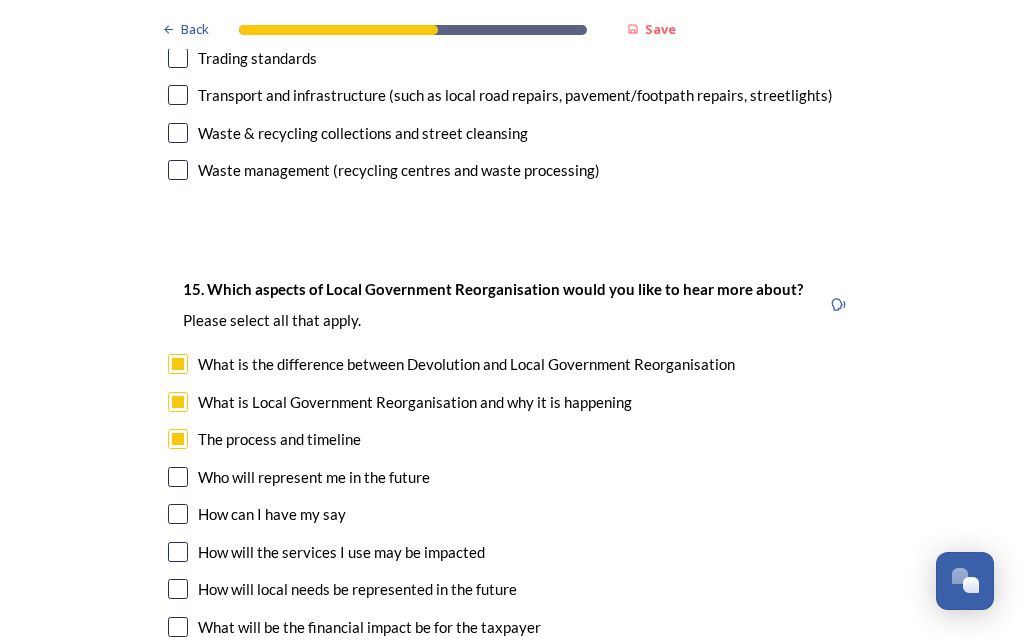 click at bounding box center (178, 477) 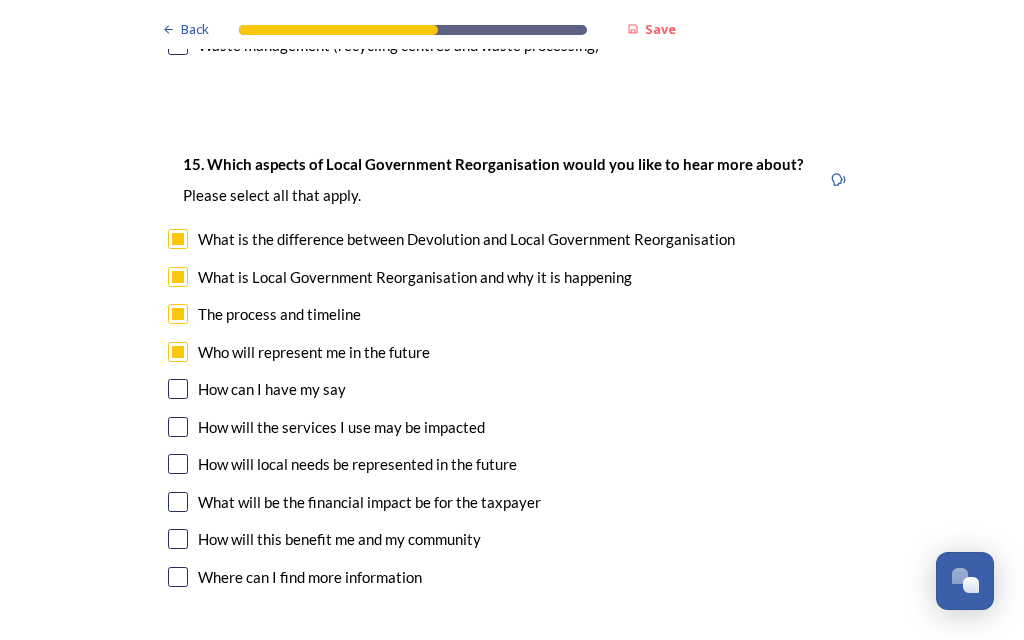 scroll, scrollTop: 5757, scrollLeft: 0, axis: vertical 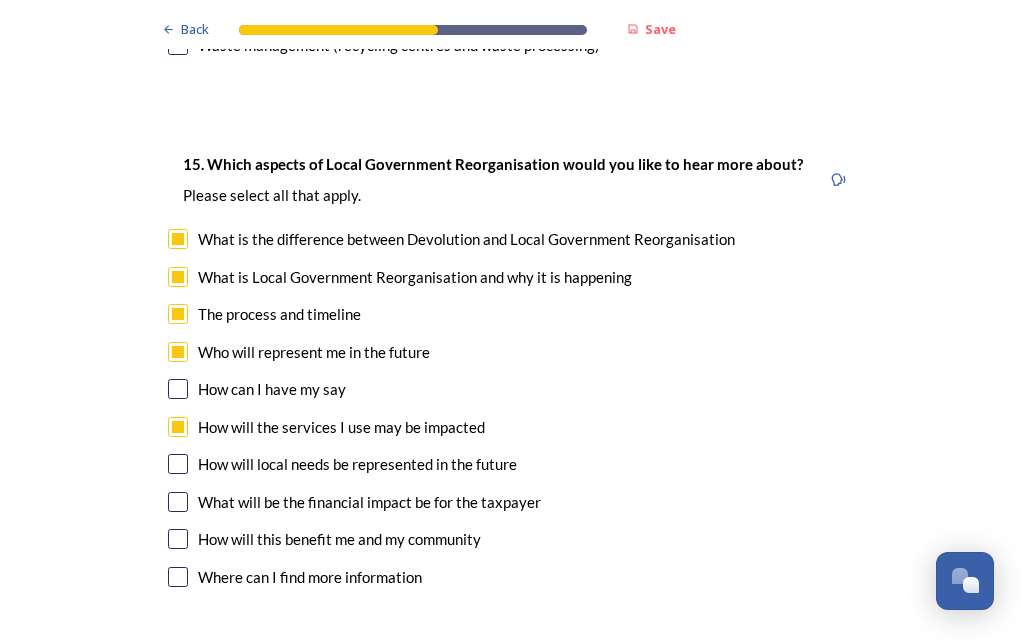click on "How will the services I use may be impacted" at bounding box center (341, 427) 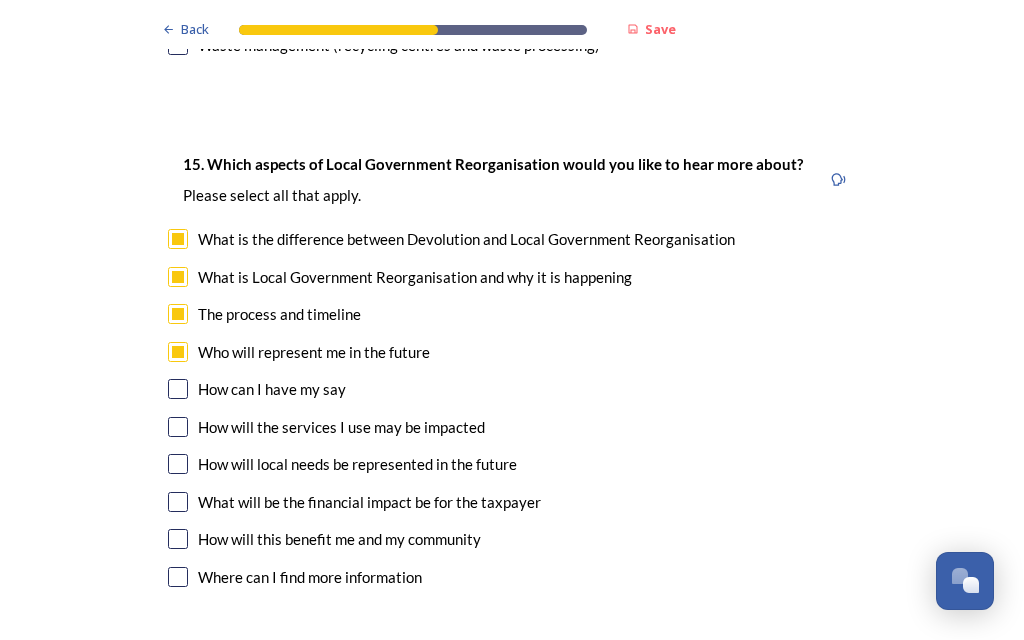 click on "How will the services I use may be impacted" at bounding box center (341, 427) 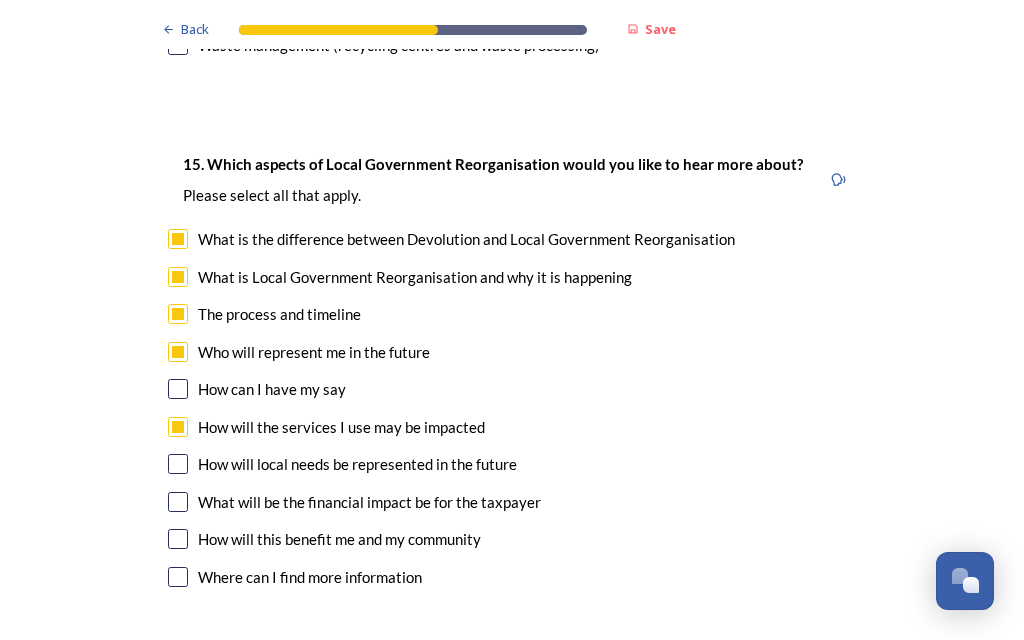 checkbox on "true" 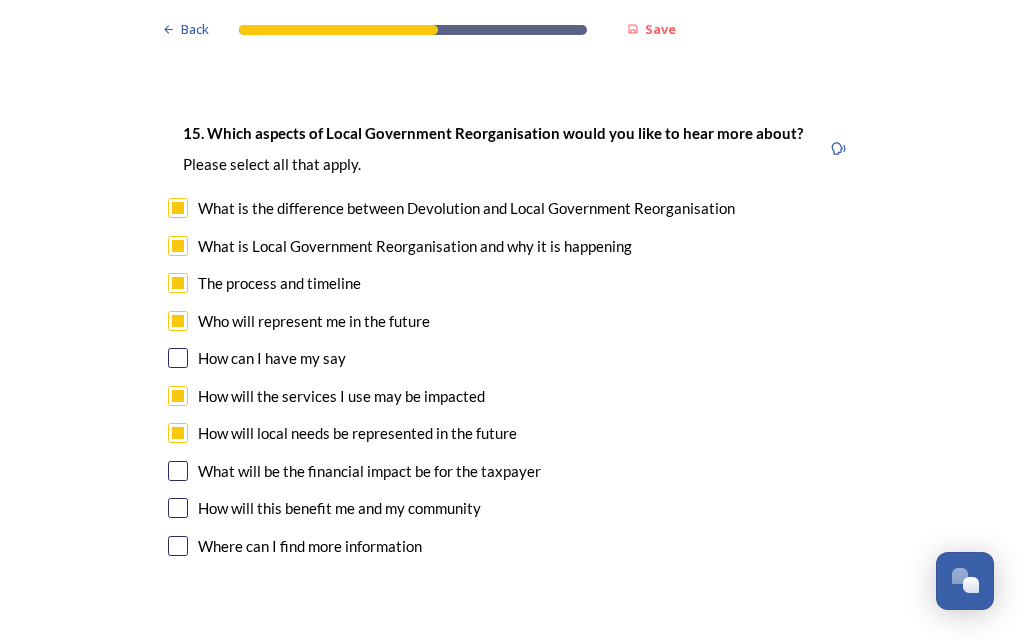 scroll, scrollTop: 5788, scrollLeft: 0, axis: vertical 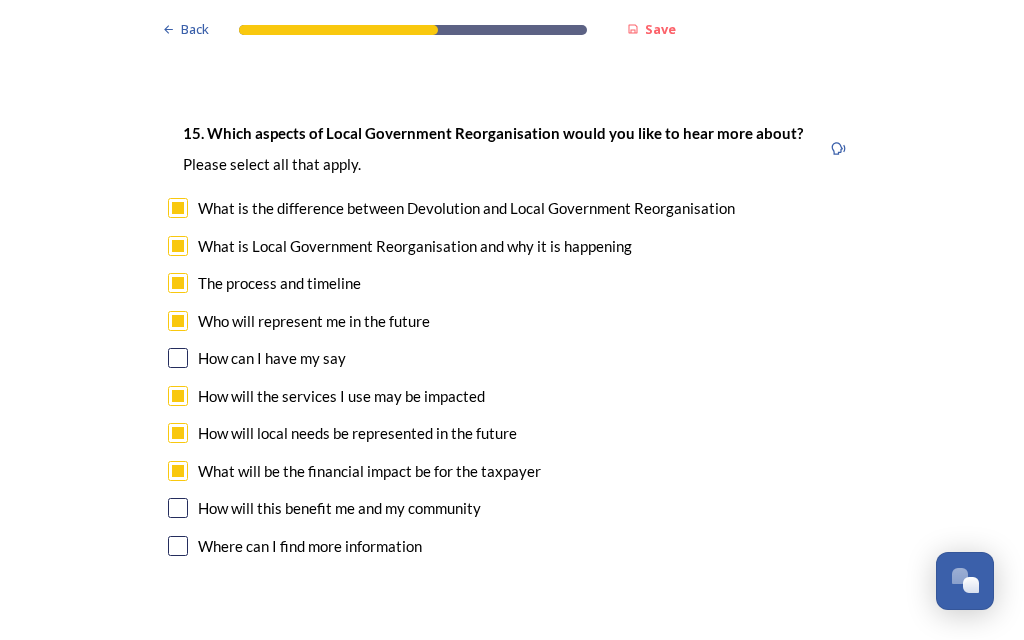 click at bounding box center [178, 508] 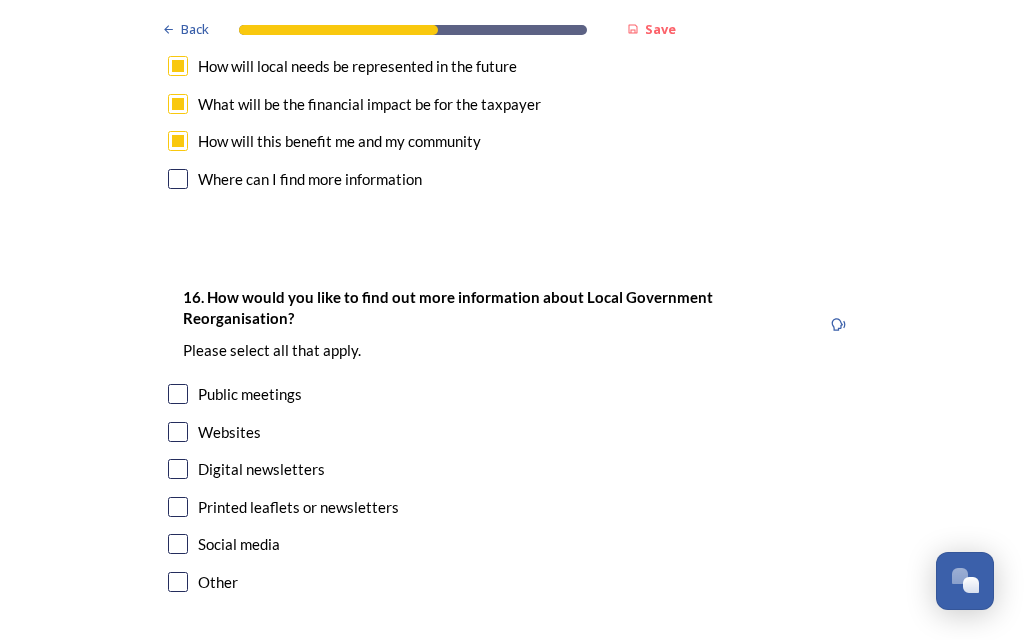 scroll, scrollTop: 6155, scrollLeft: 0, axis: vertical 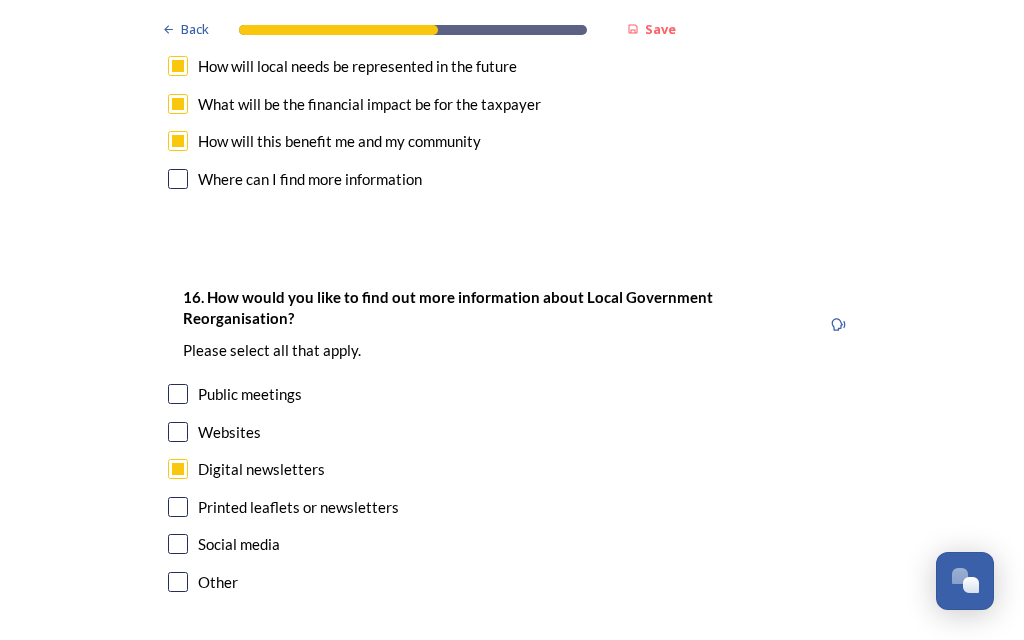 checkbox on "true" 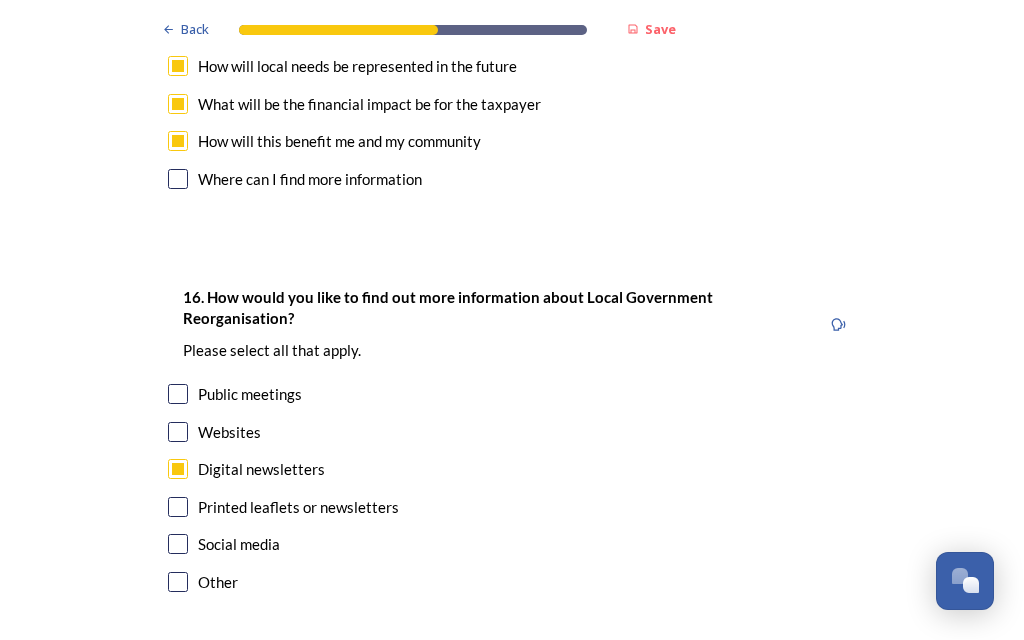 click on "Social media" at bounding box center (239, 544) 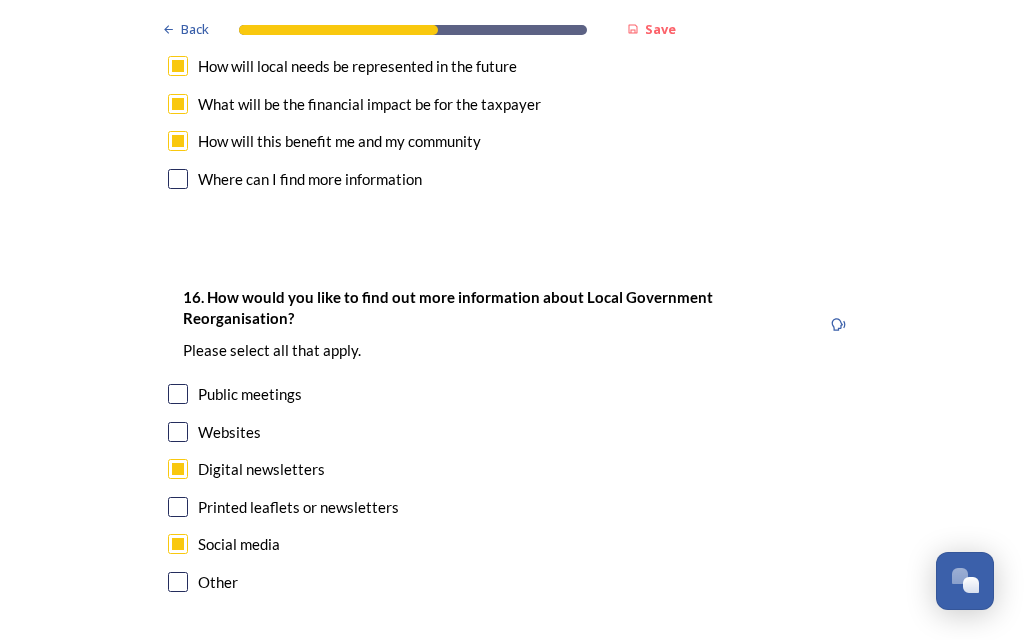 checkbox on "true" 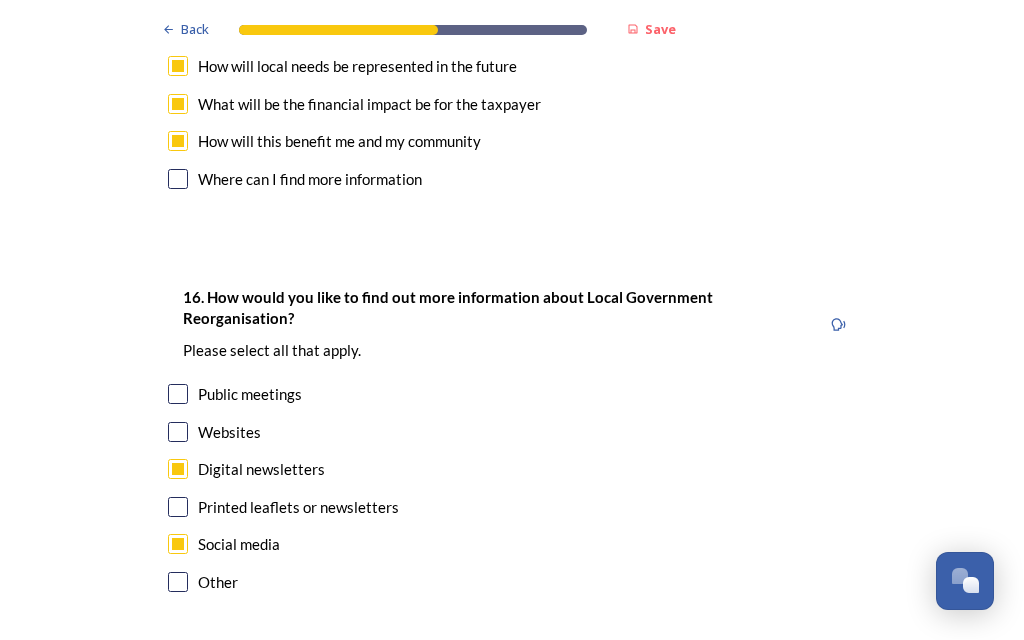 click on "Websites" at bounding box center (229, 432) 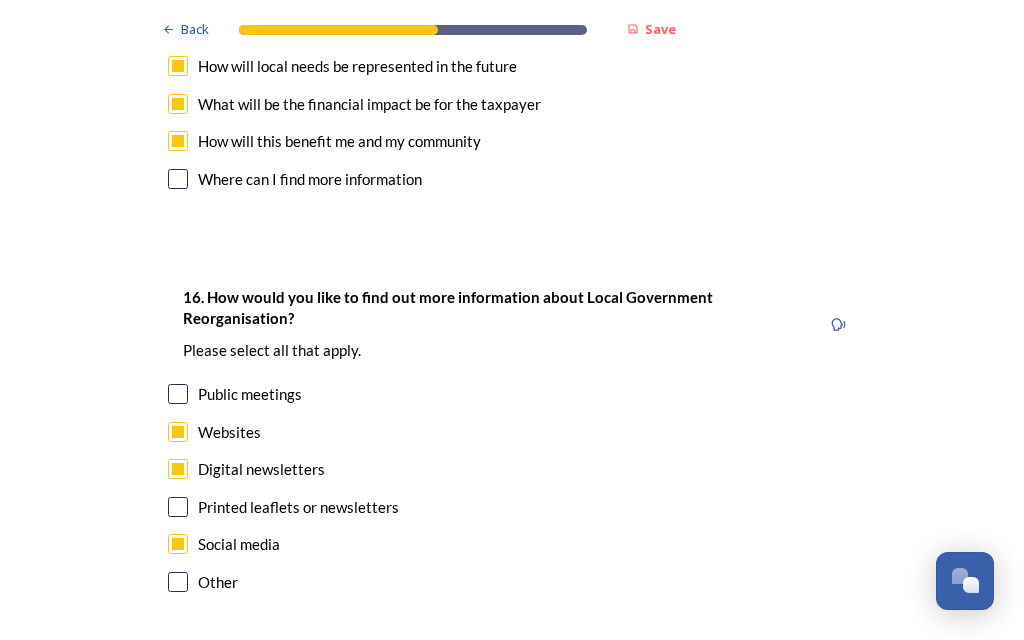checkbox on "true" 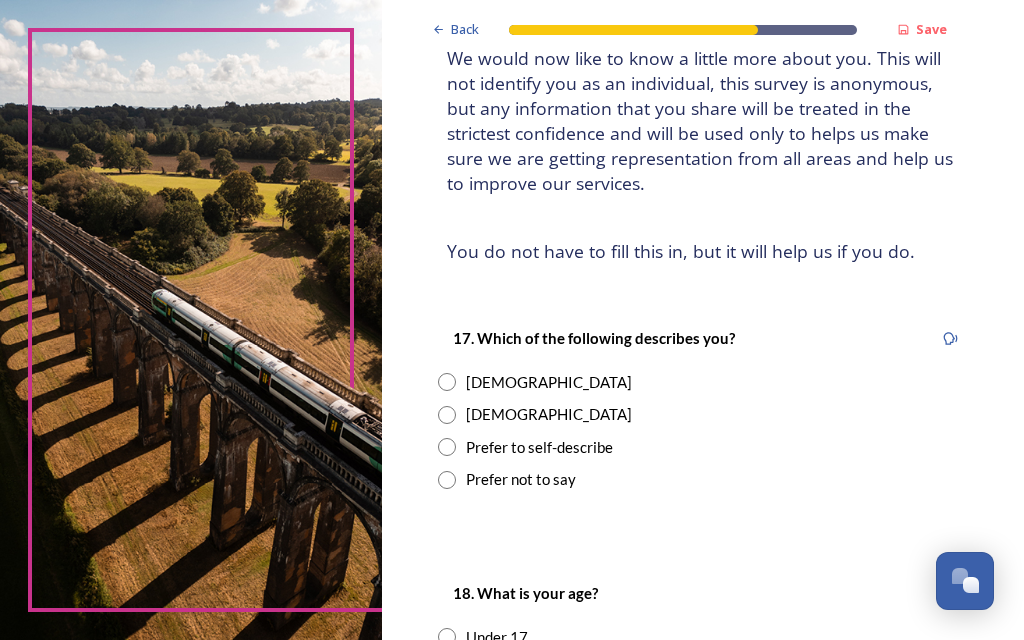 scroll, scrollTop: 196, scrollLeft: 0, axis: vertical 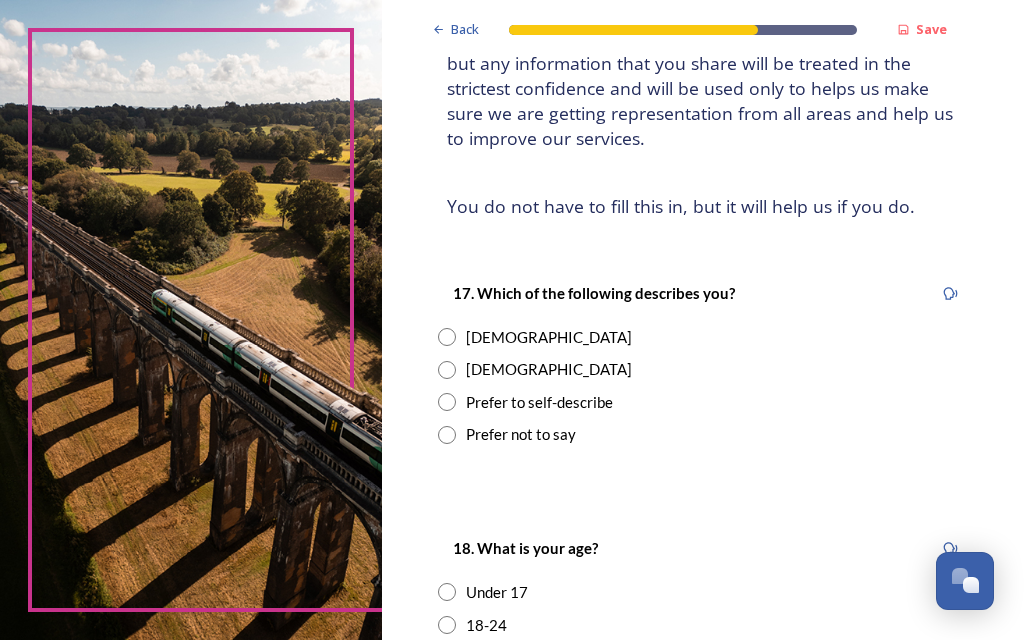 click on "[DEMOGRAPHIC_DATA]" at bounding box center [703, 369] 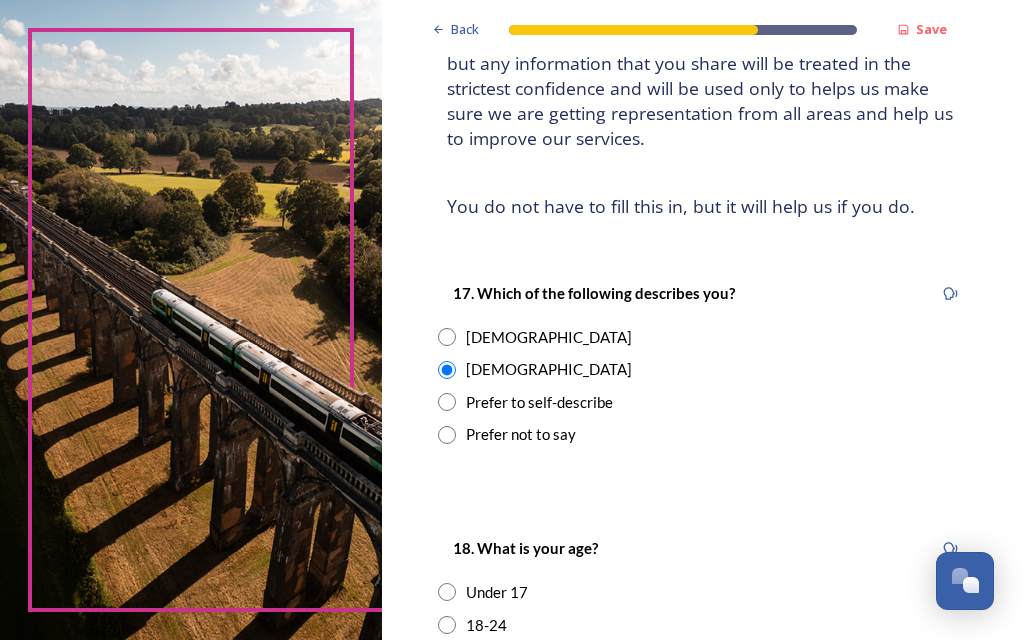 click on "[DEMOGRAPHIC_DATA]" at bounding box center [703, 337] 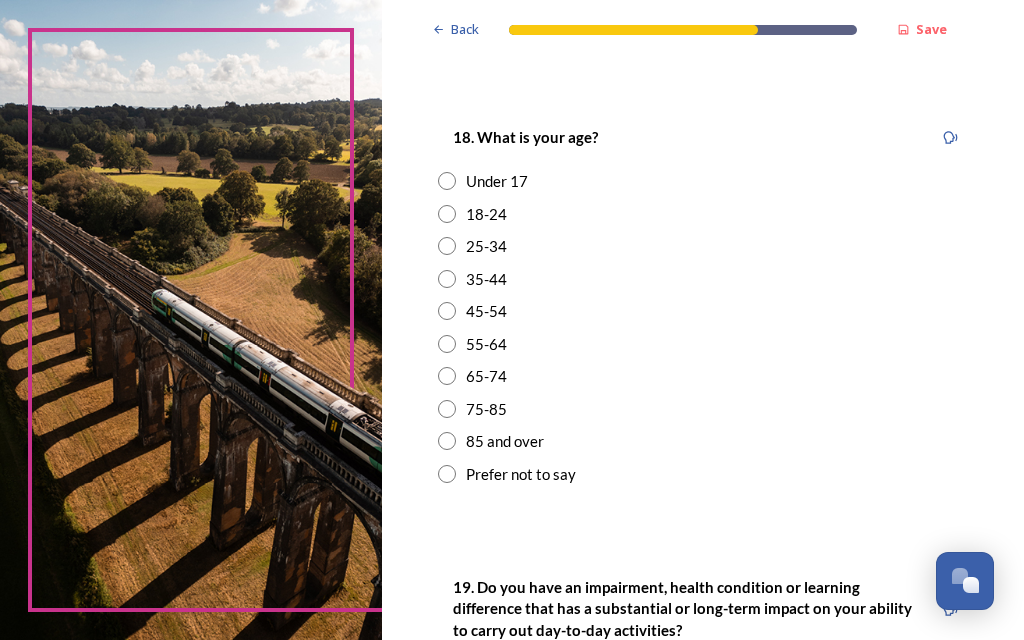 scroll, scrollTop: 624, scrollLeft: 0, axis: vertical 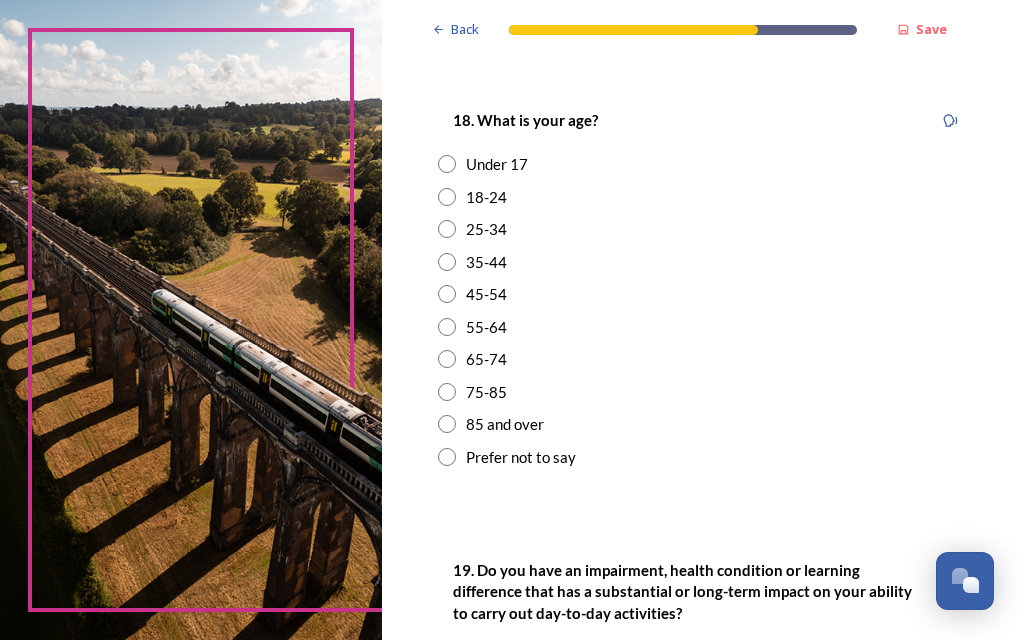 click on "55-64" at bounding box center (703, 327) 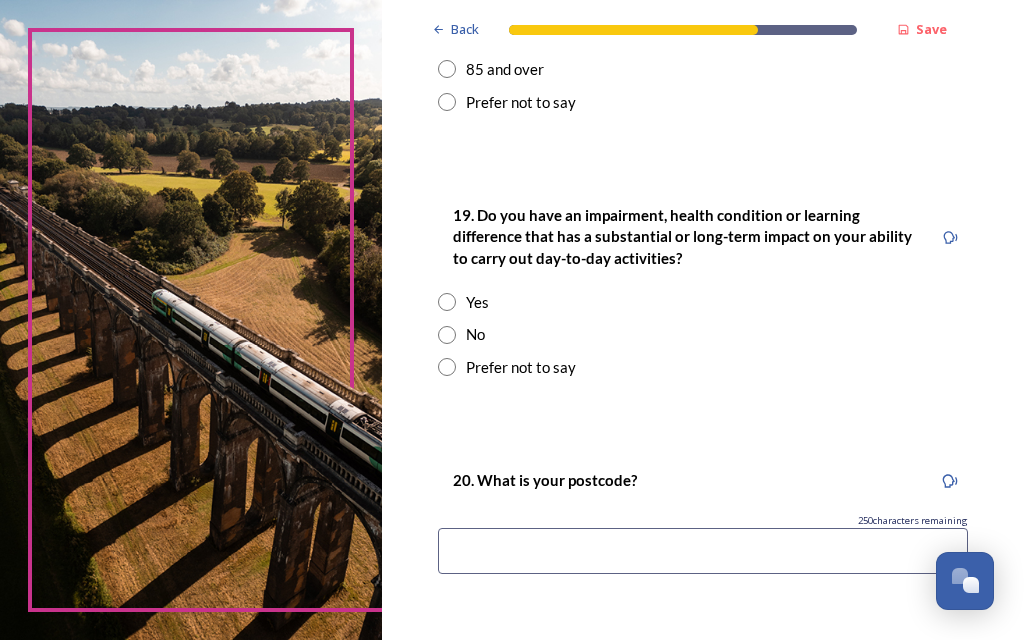 scroll, scrollTop: 981, scrollLeft: 0, axis: vertical 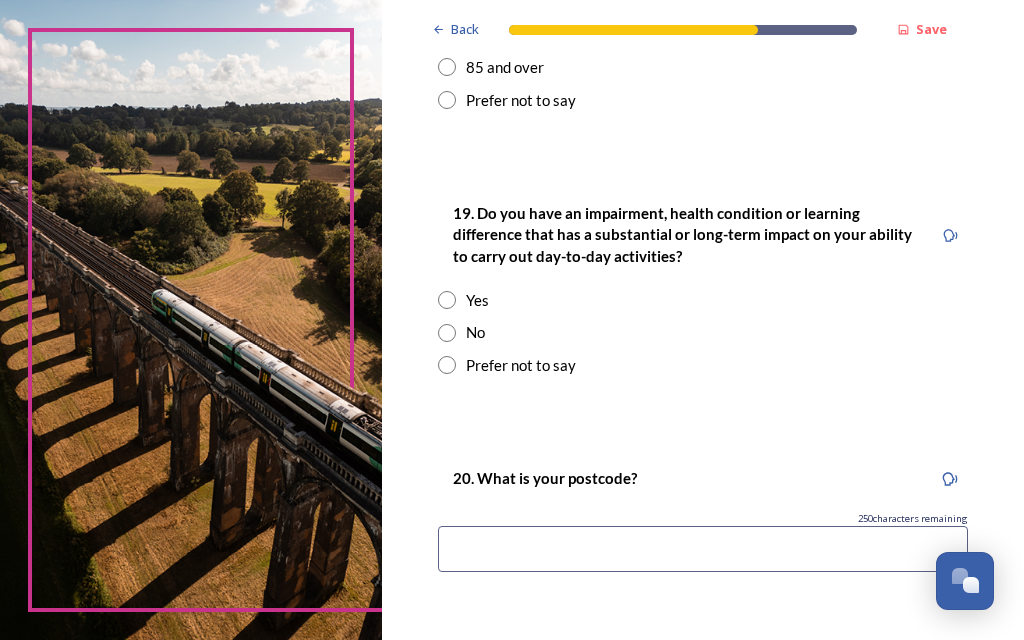 click on "No" at bounding box center [703, 332] 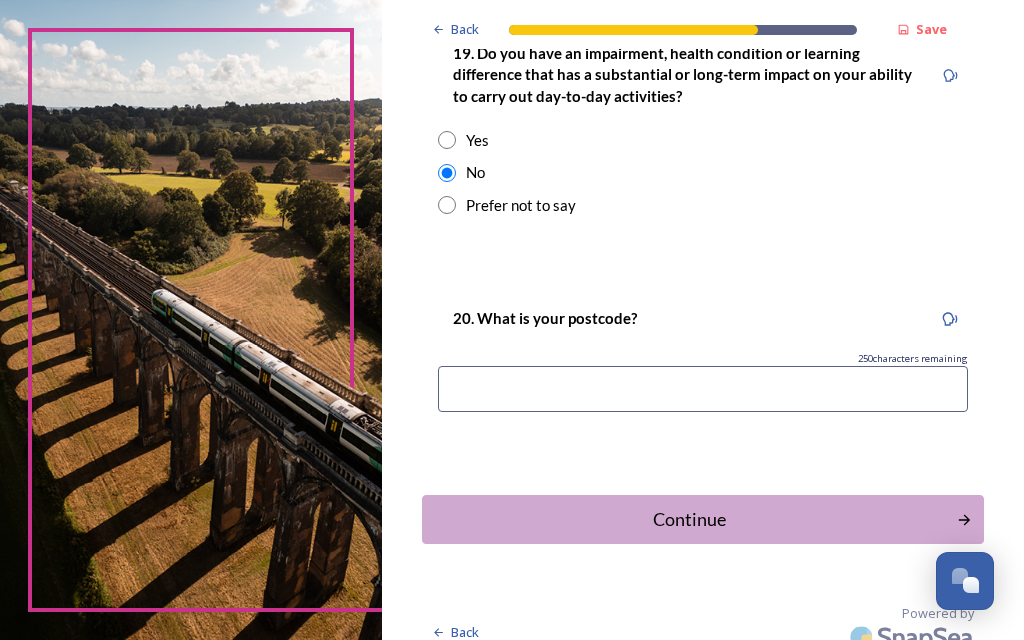 scroll, scrollTop: 1141, scrollLeft: 0, axis: vertical 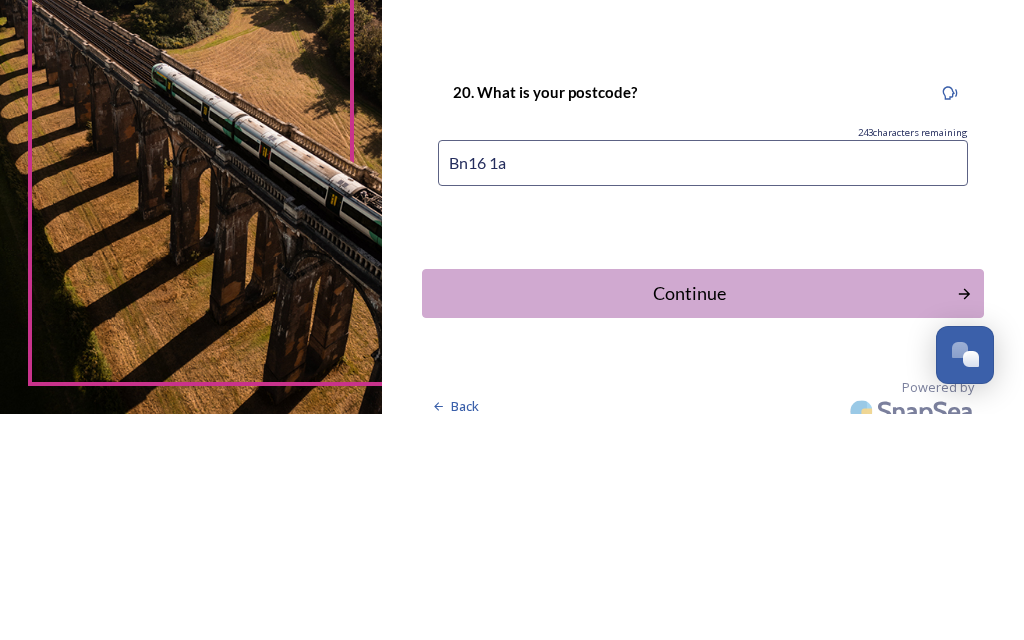 type on "Bn16 1aq" 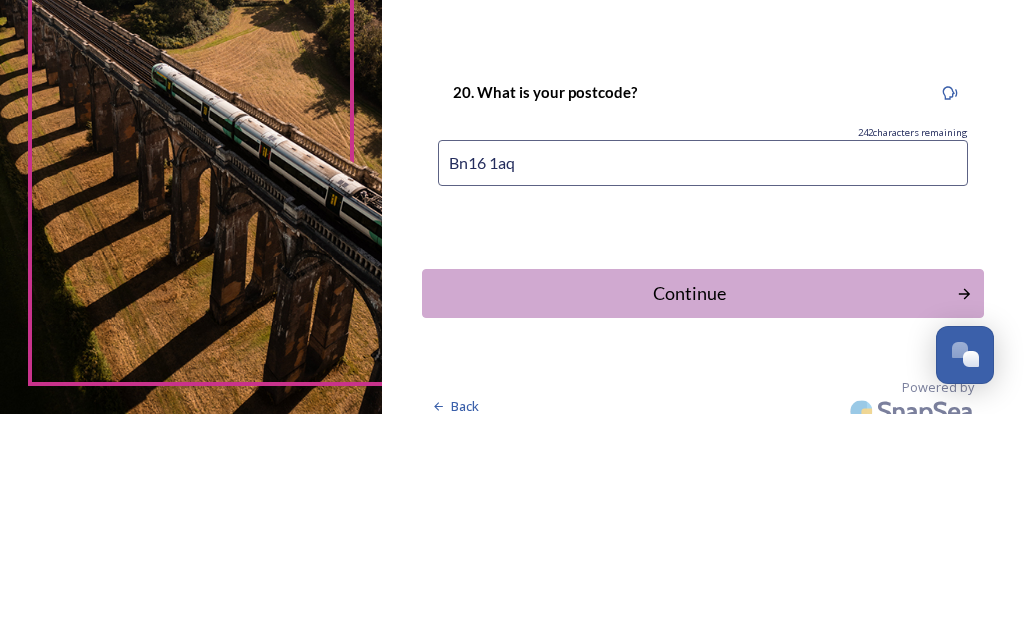 click on "Continue" at bounding box center [689, 519] 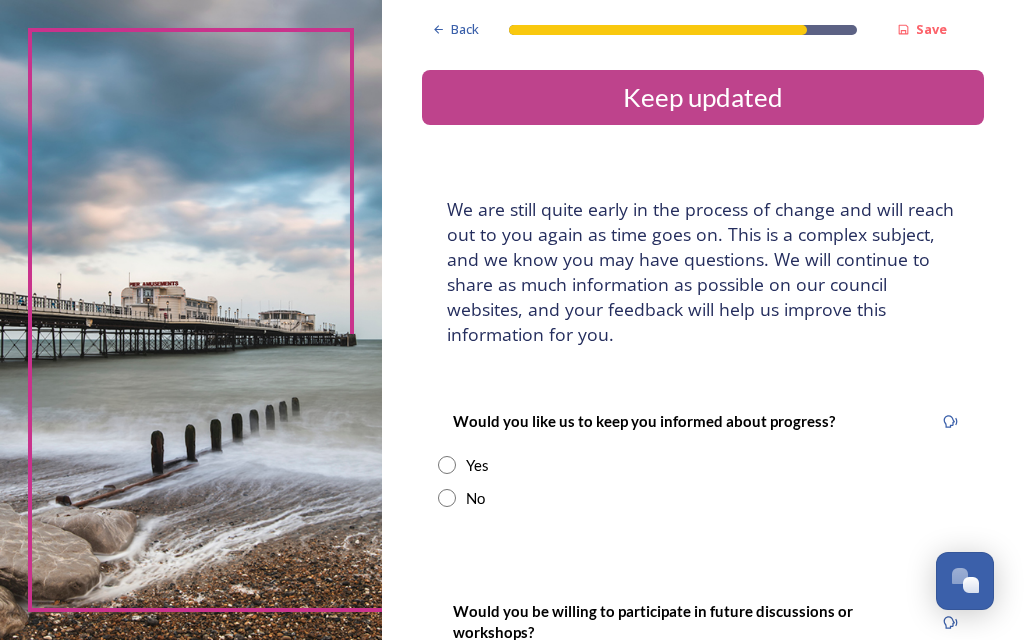 click at bounding box center [447, 465] 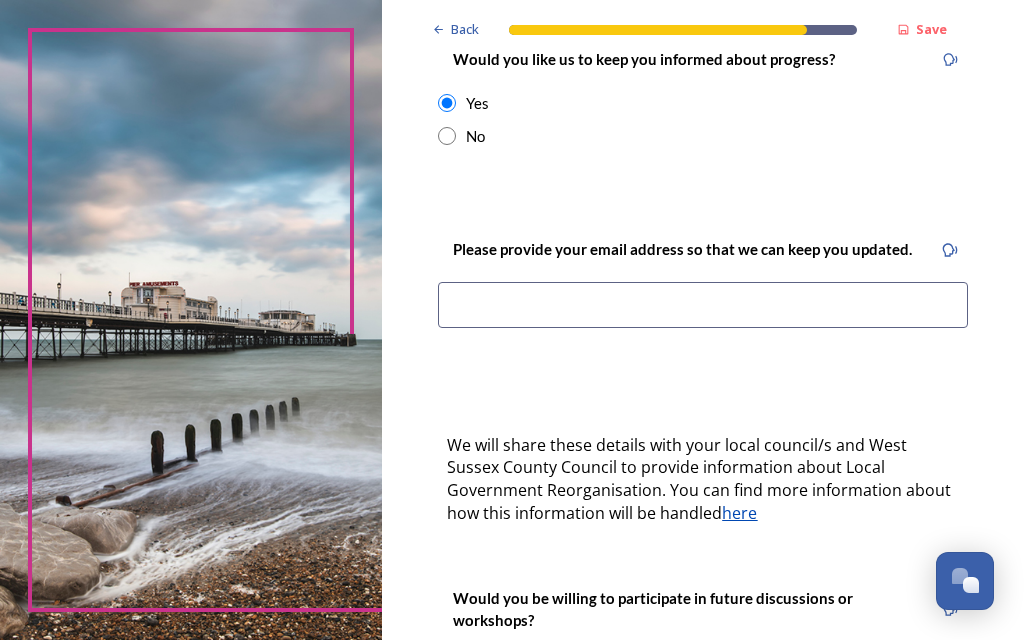 scroll, scrollTop: 389, scrollLeft: 0, axis: vertical 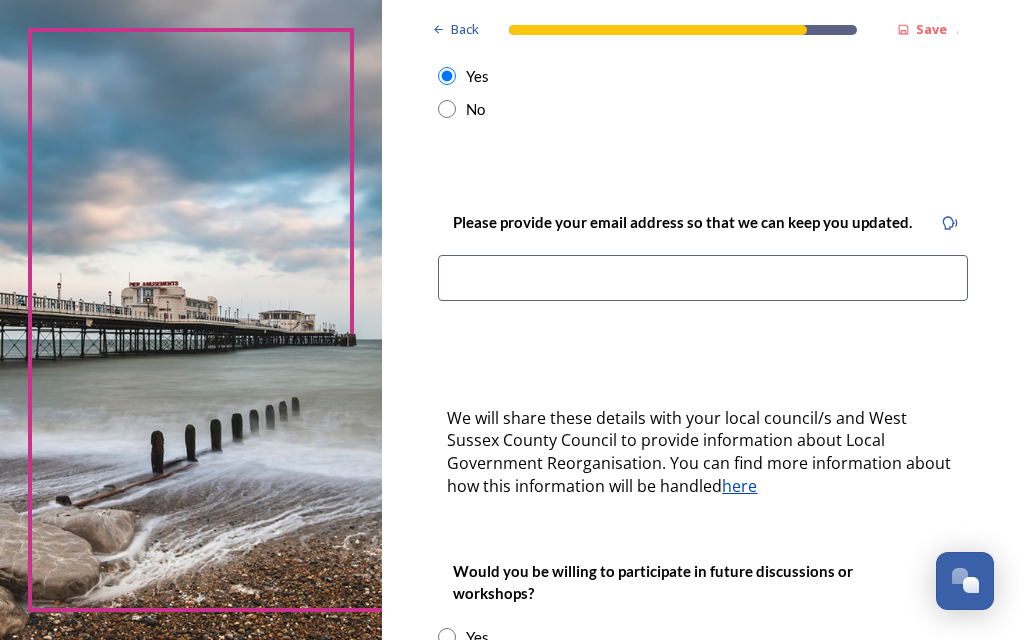 click at bounding box center [703, 278] 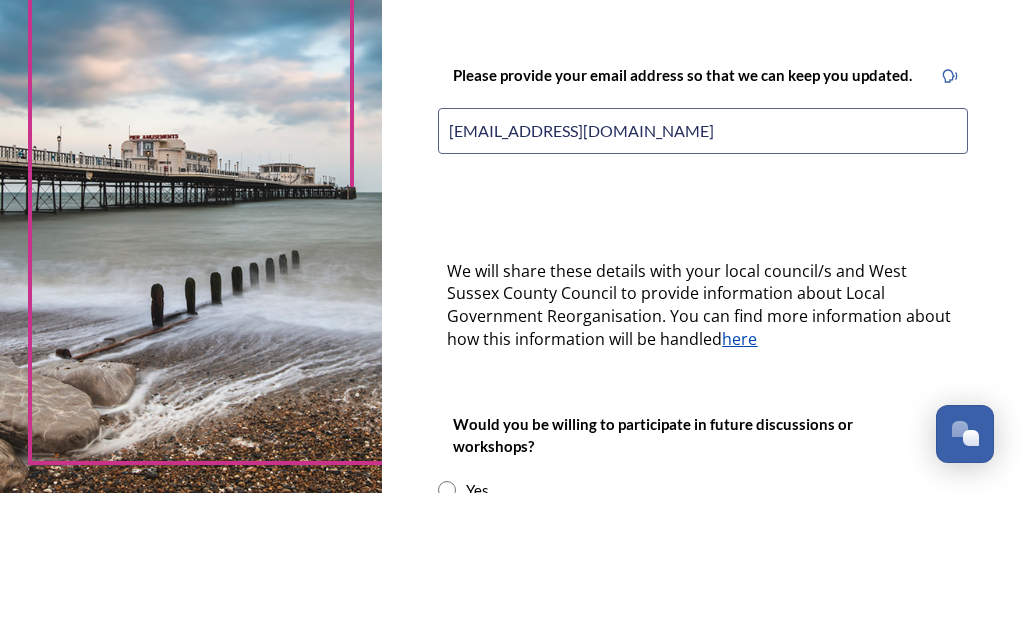 type on "[EMAIL_ADDRESS][DOMAIN_NAME]" 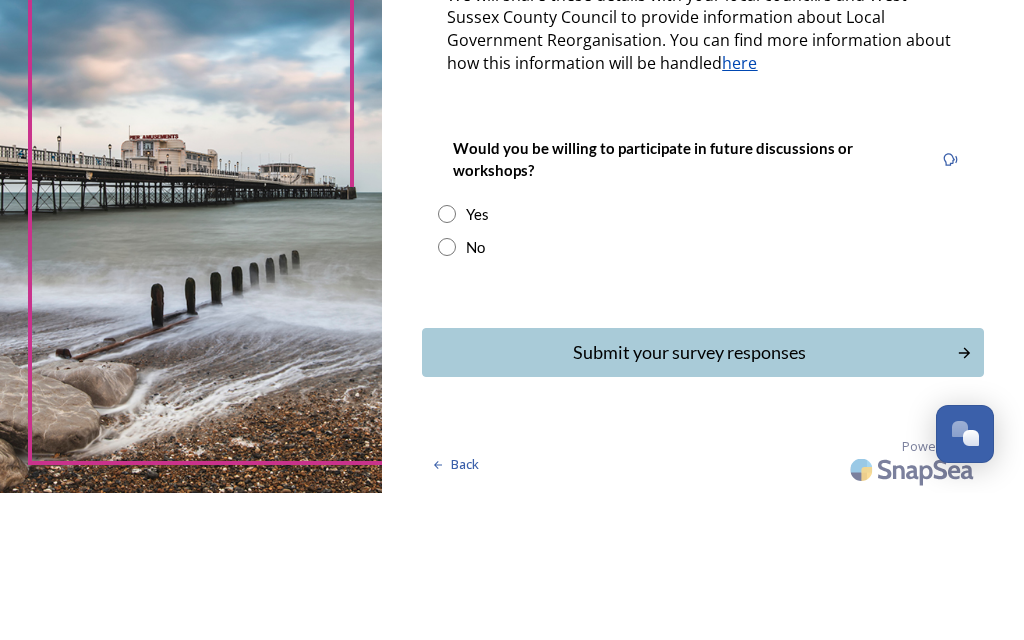 scroll, scrollTop: 672, scrollLeft: 0, axis: vertical 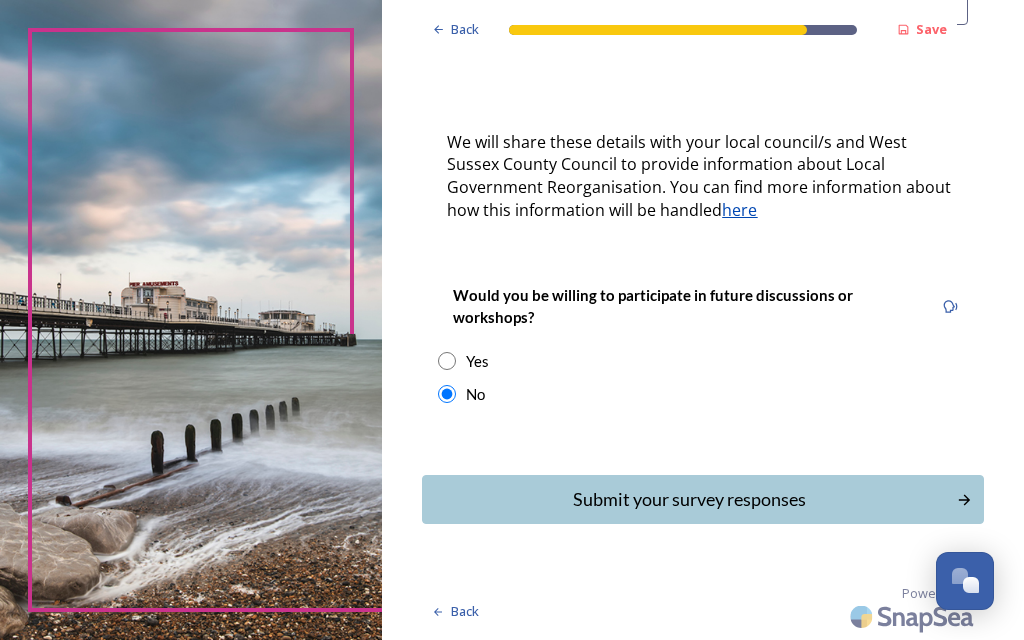 click on "Submit your survey responses" at bounding box center (689, 499) 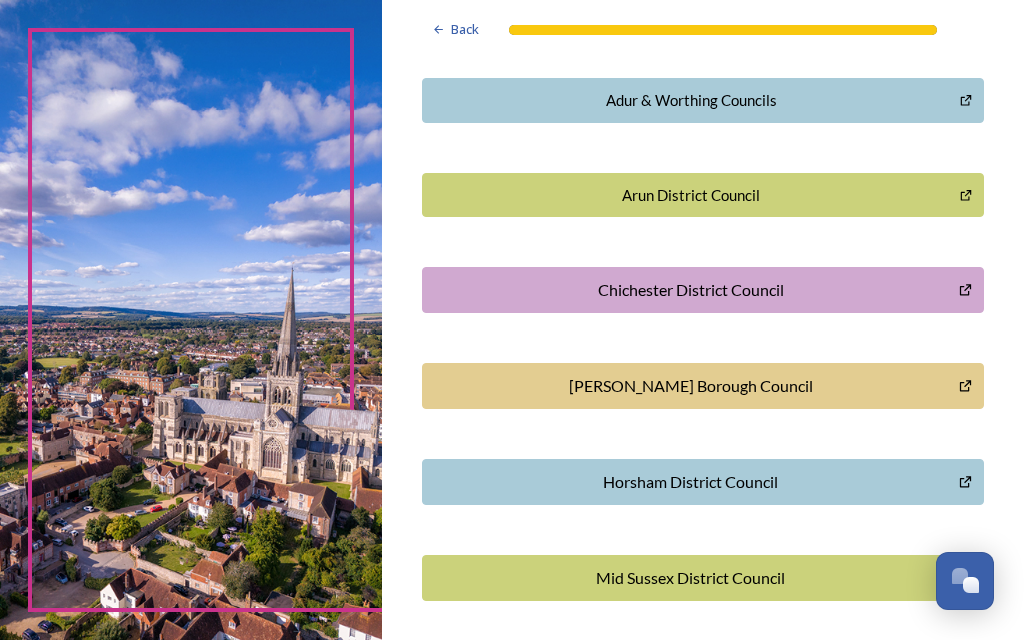 scroll, scrollTop: 502, scrollLeft: 0, axis: vertical 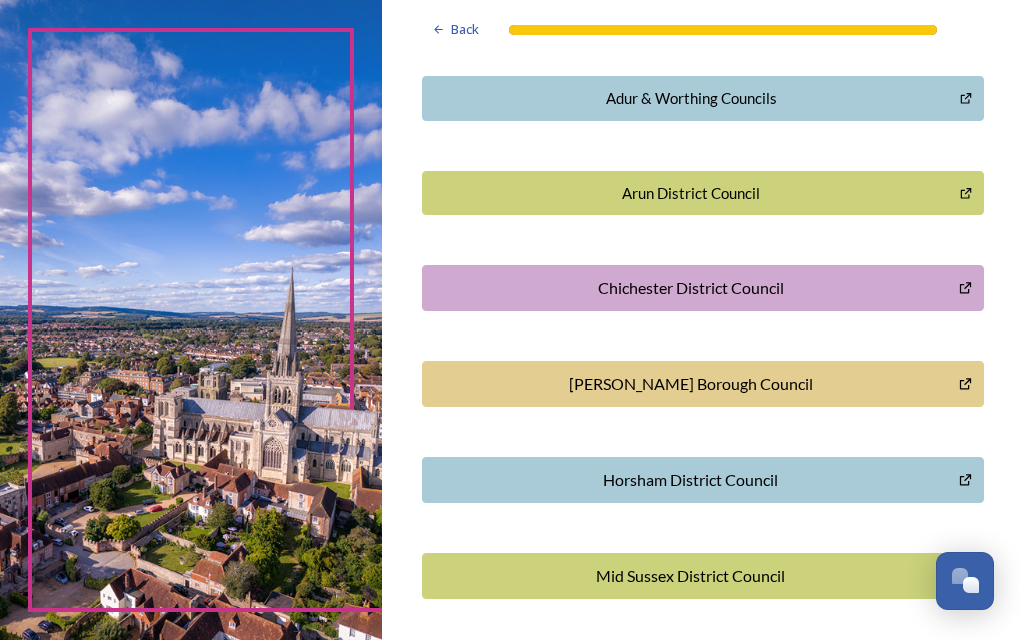 click on "Arun District Council" at bounding box center [690, 193] 